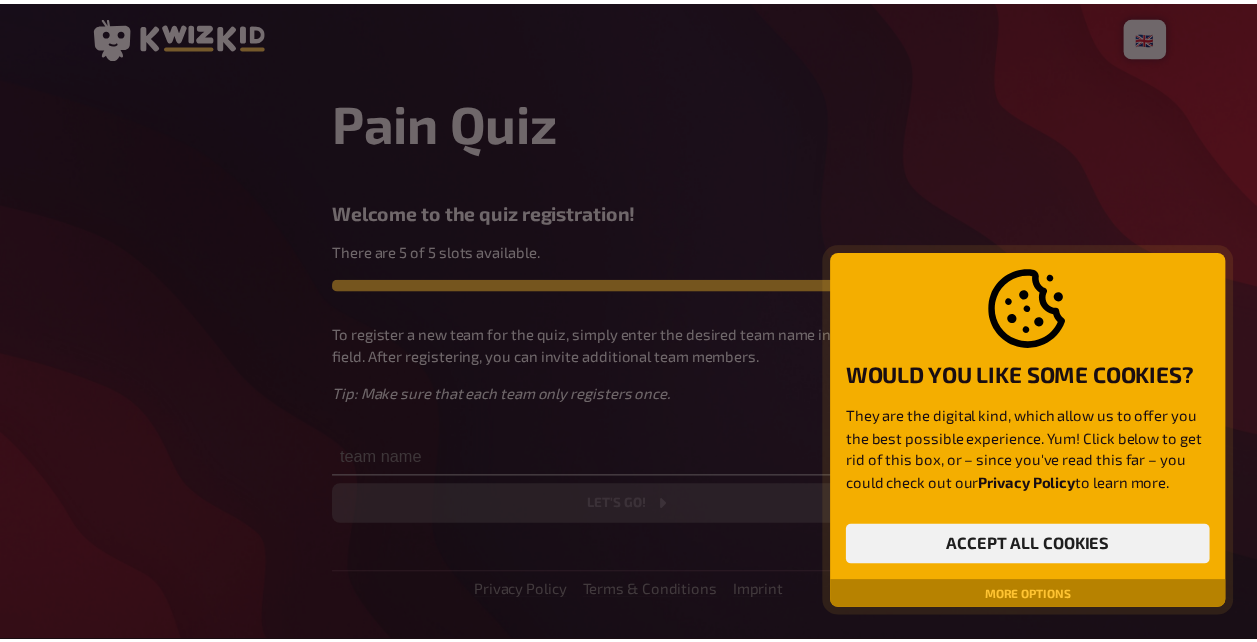 scroll, scrollTop: 0, scrollLeft: 0, axis: both 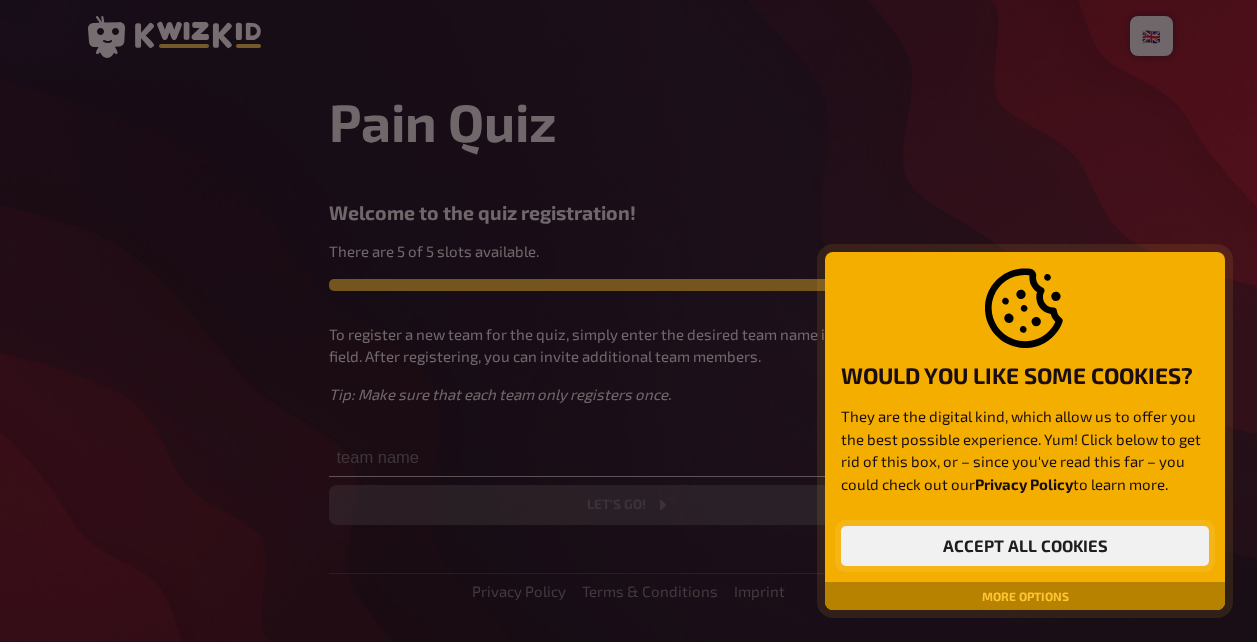 click on "Accept all cookies" at bounding box center (1025, 546) 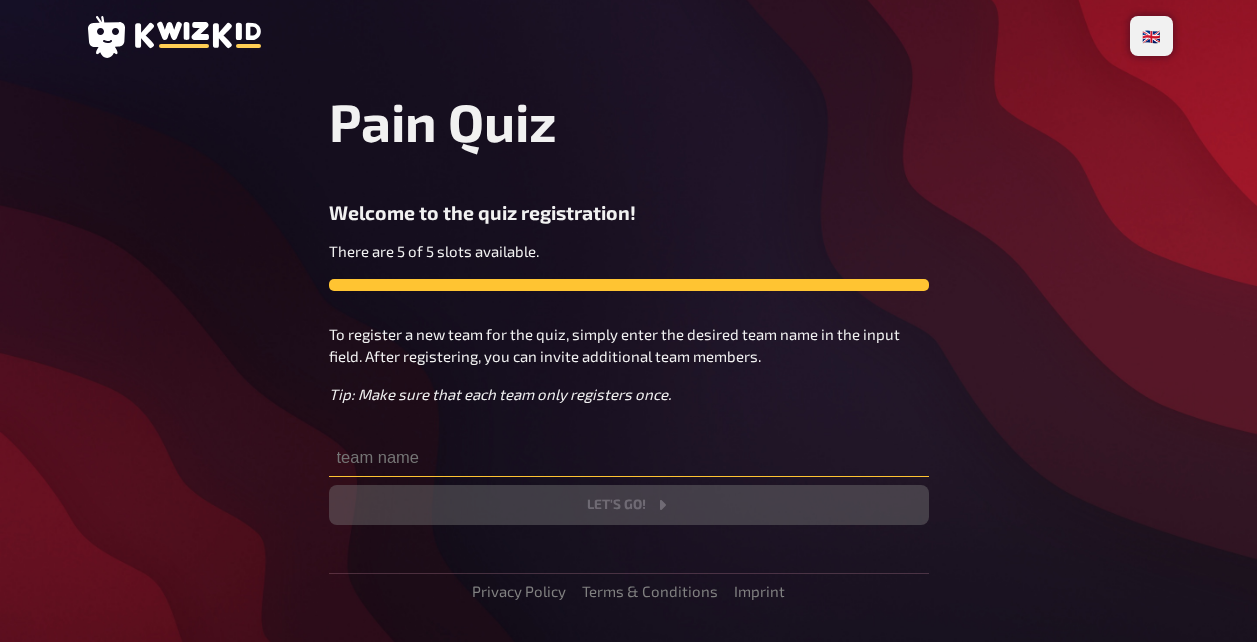 click at bounding box center (629, 457) 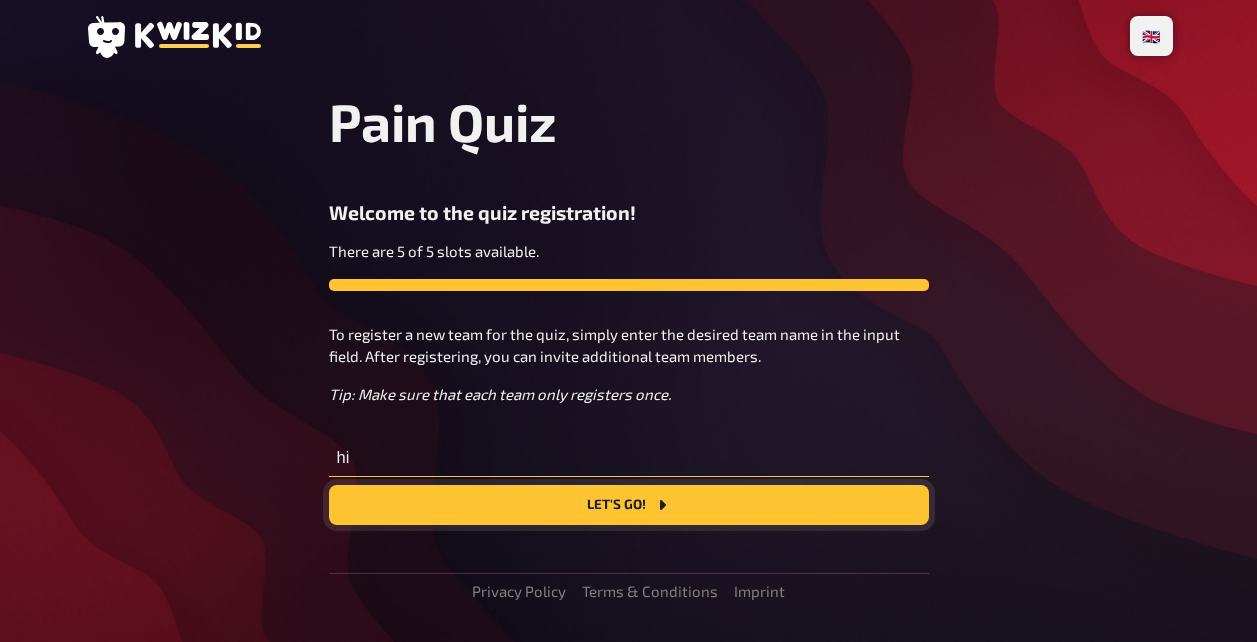 type on "hi" 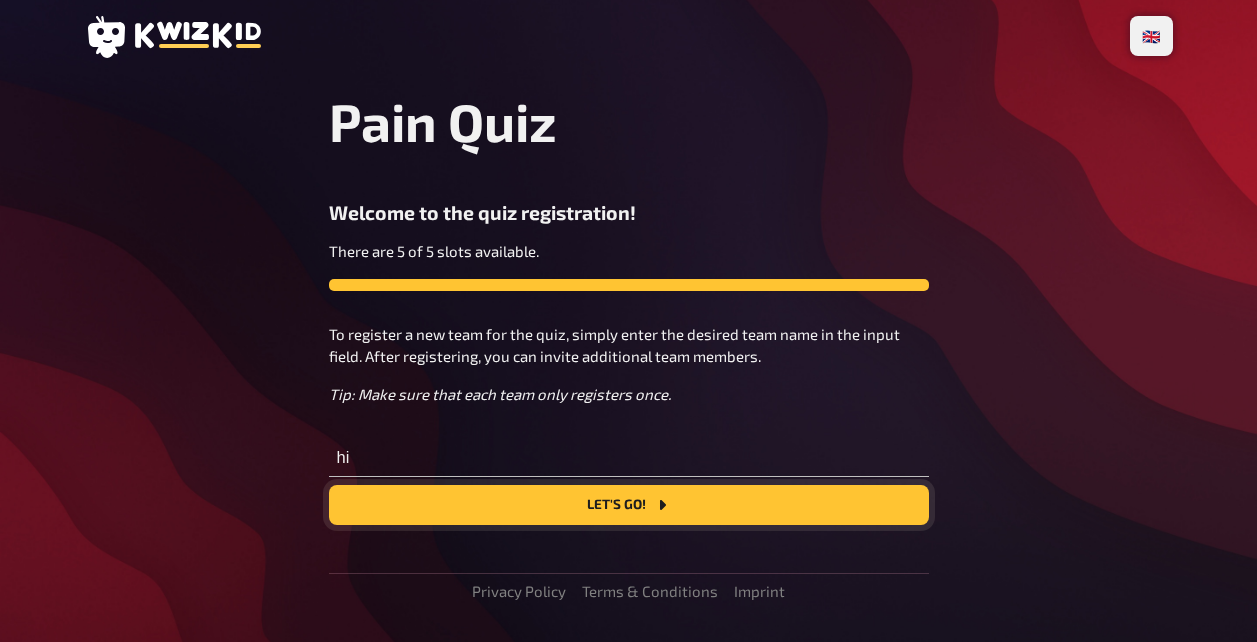 click on "Let's go!" at bounding box center [629, 505] 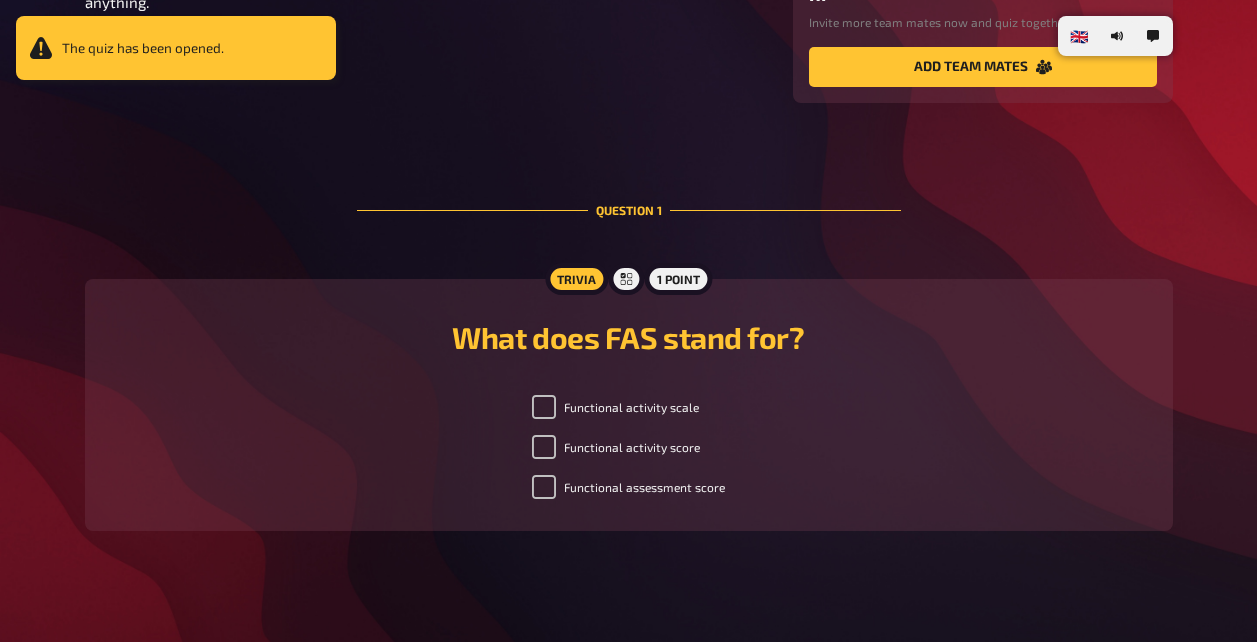 scroll, scrollTop: 354, scrollLeft: 0, axis: vertical 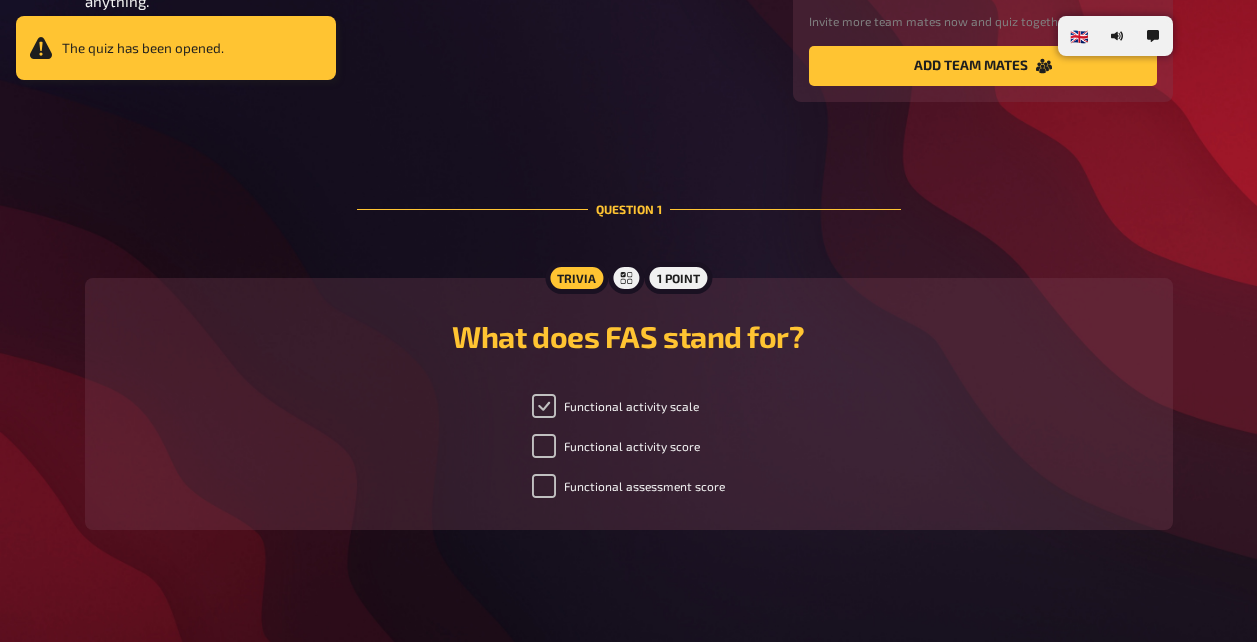click on "Functional activity scale" at bounding box center (544, 406) 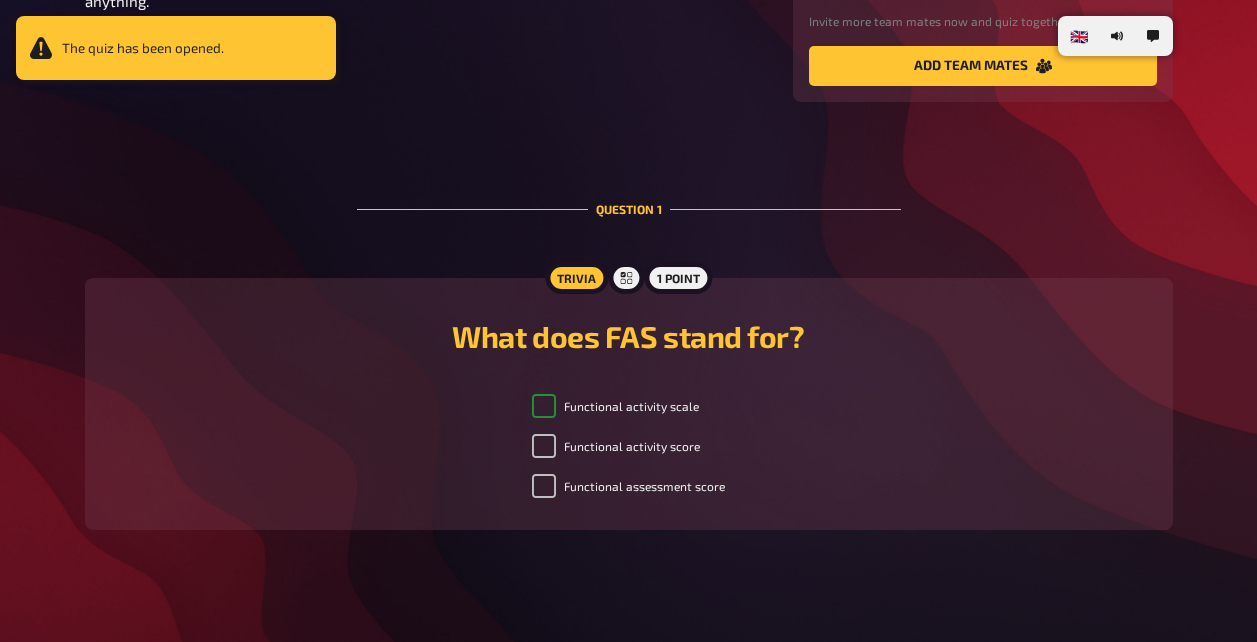 checkbox on "true" 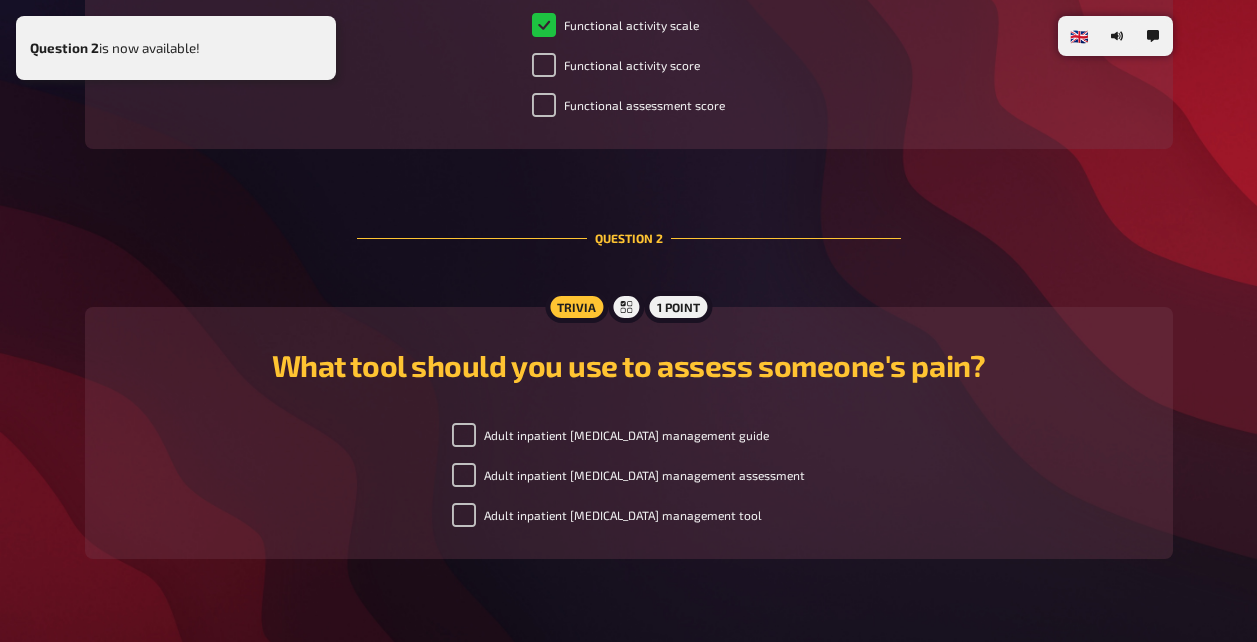 scroll, scrollTop: 780, scrollLeft: 0, axis: vertical 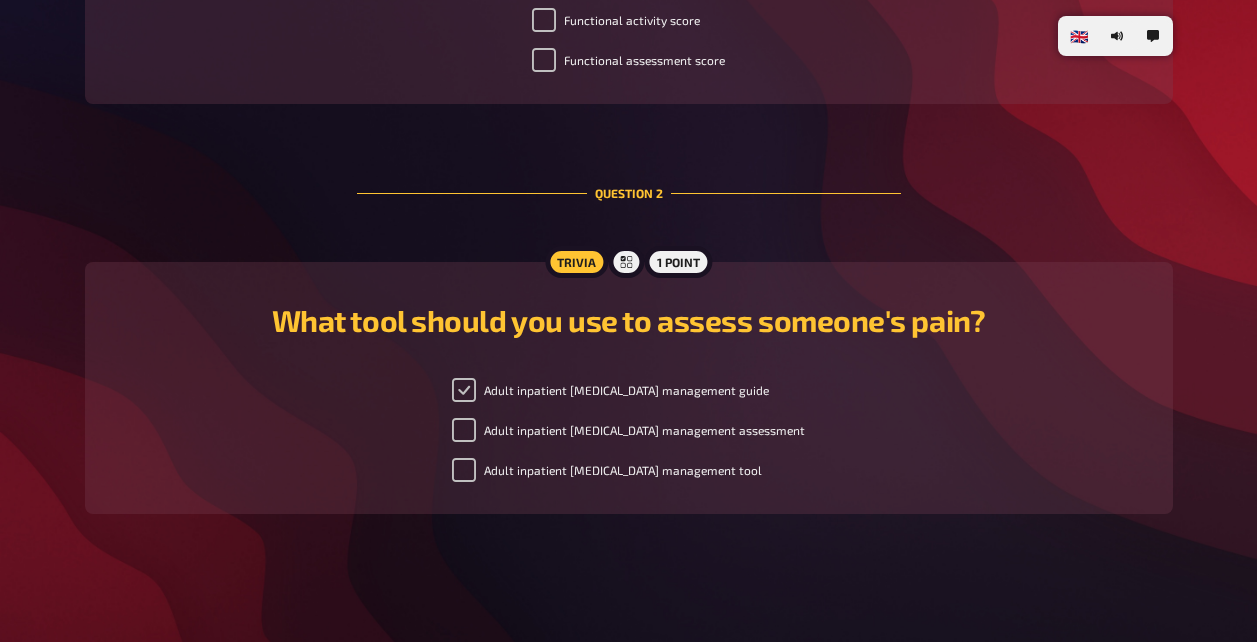 click on "Adult inpatient [MEDICAL_DATA] management guide" at bounding box center (464, 390) 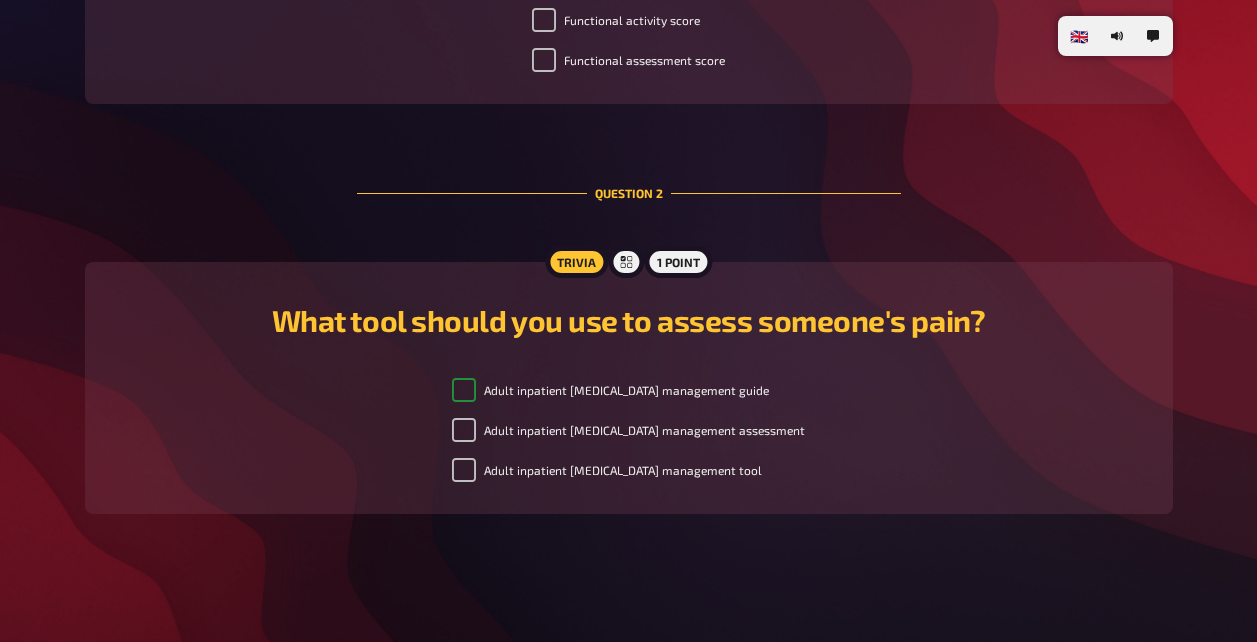 checkbox on "true" 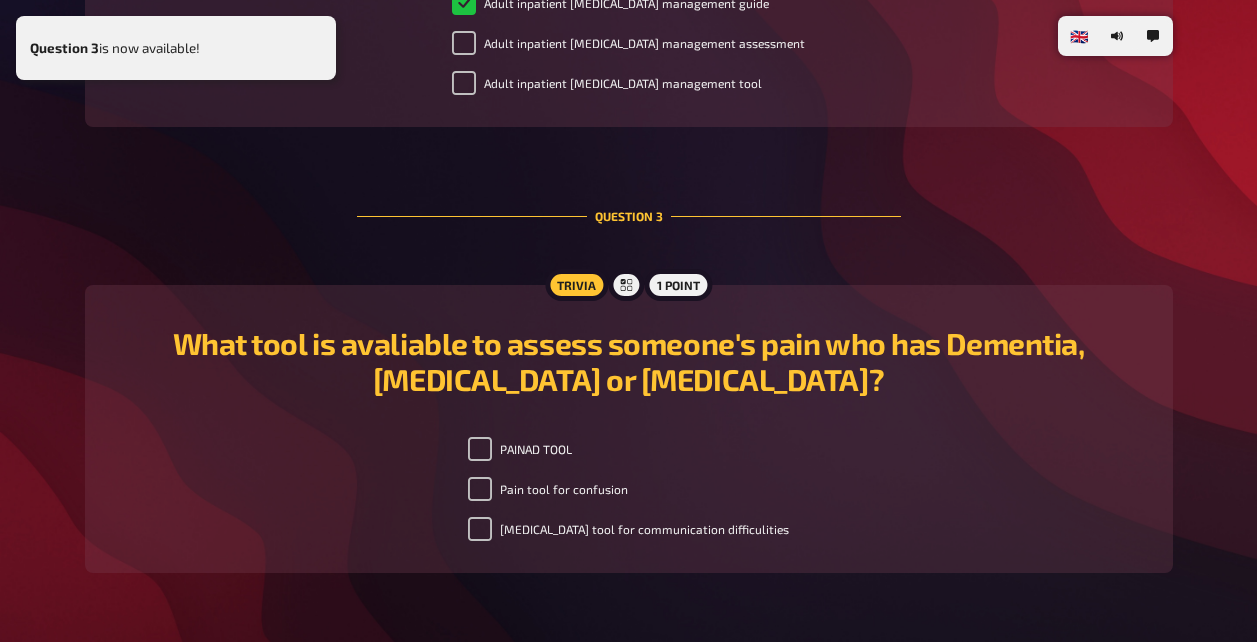 scroll, scrollTop: 1226, scrollLeft: 0, axis: vertical 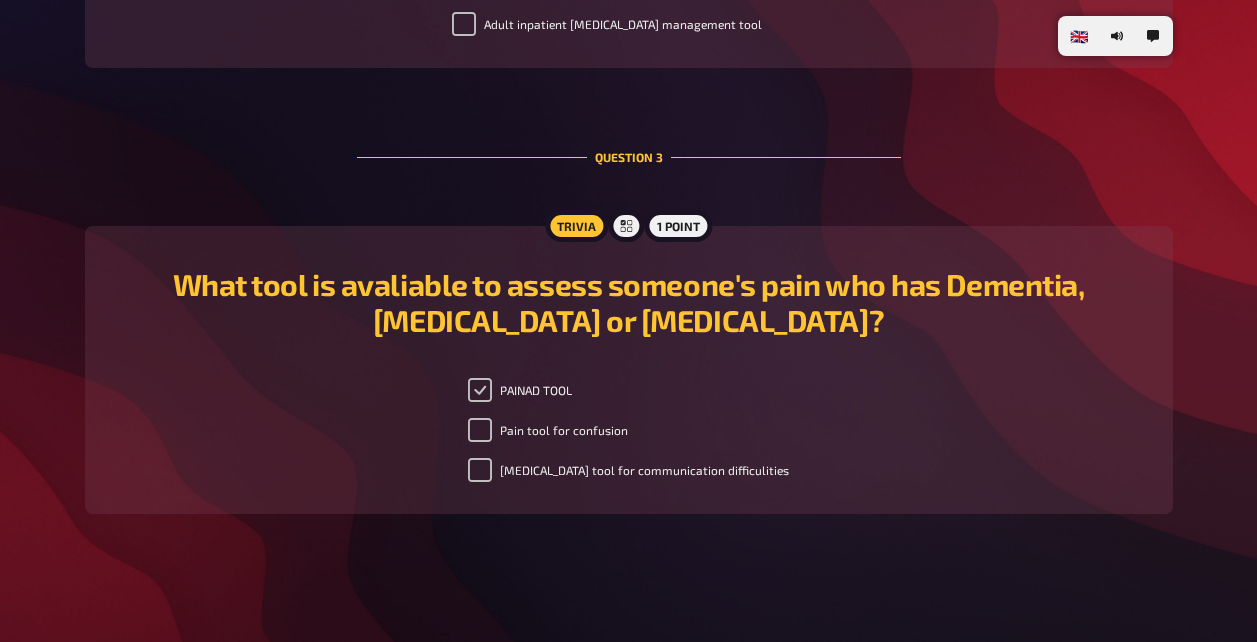 click on "PAINAD TOOL" at bounding box center (480, 390) 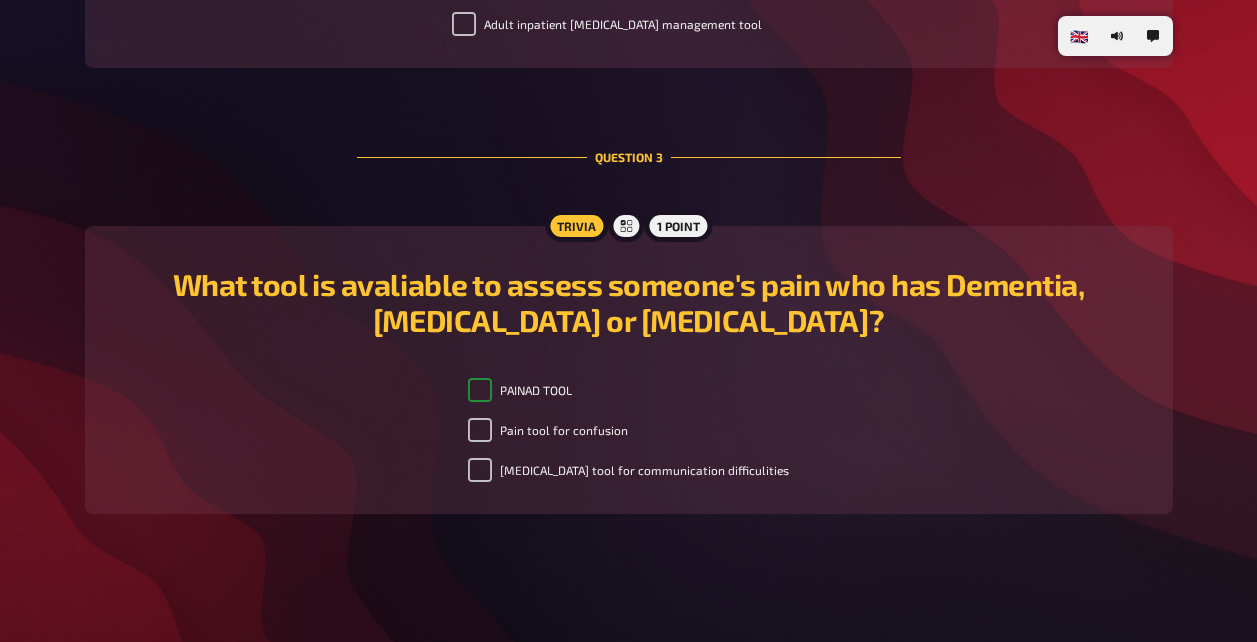 checkbox on "true" 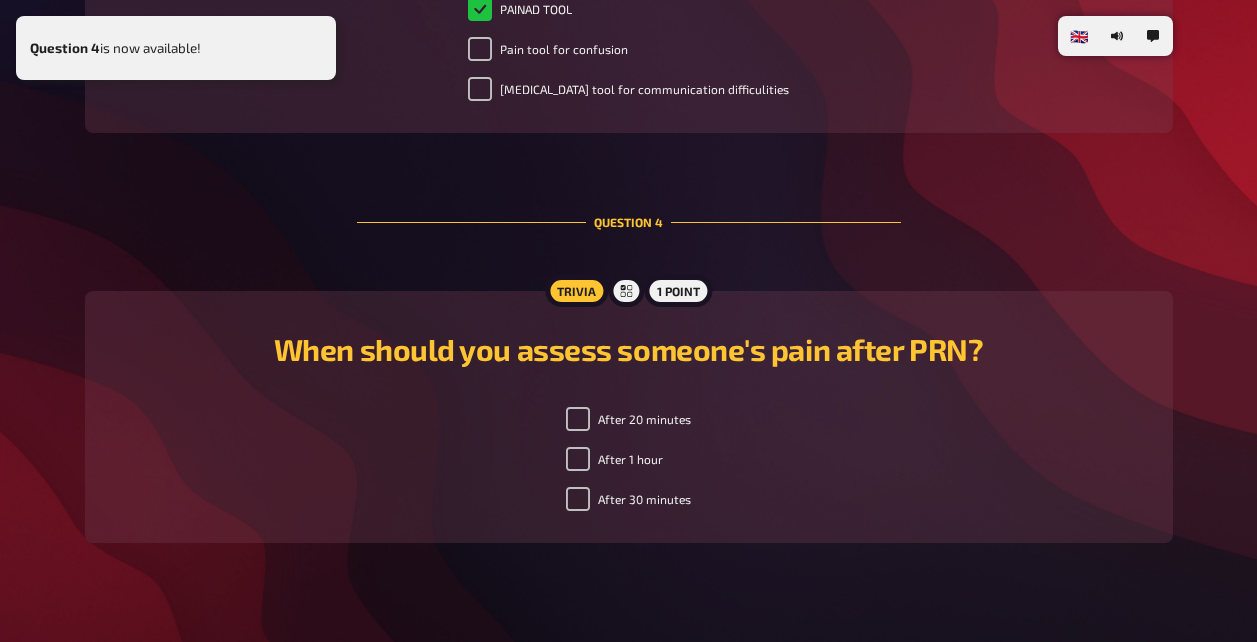 scroll, scrollTop: 1625, scrollLeft: 0, axis: vertical 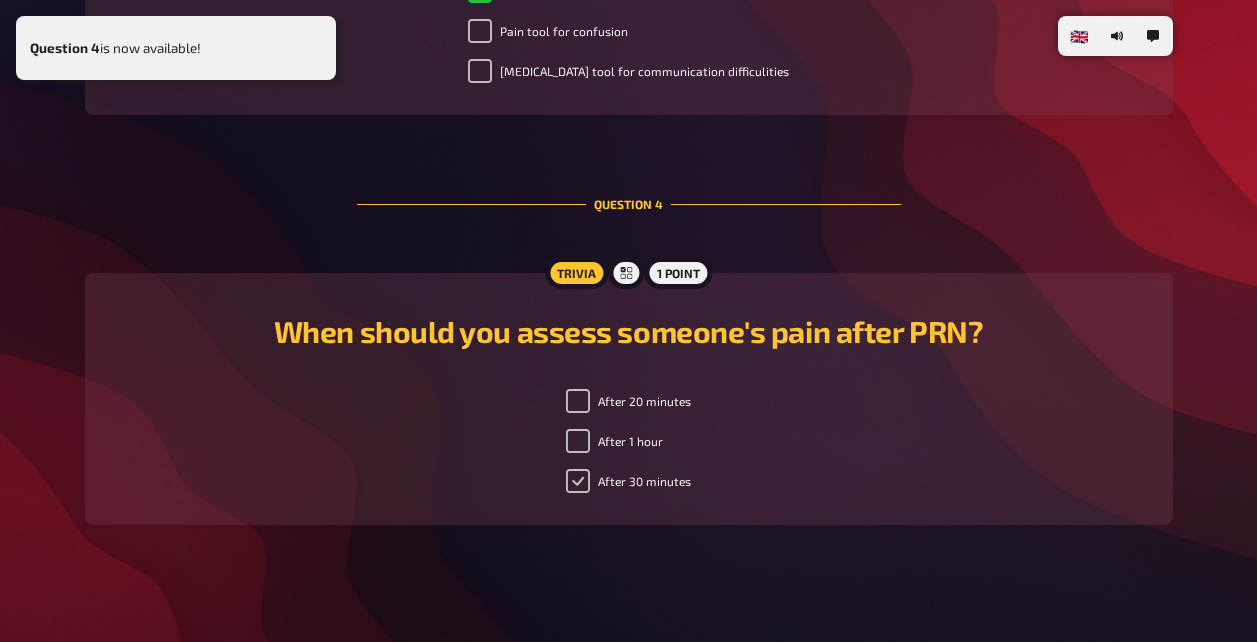 click on "After 30 minutes" at bounding box center (578, 481) 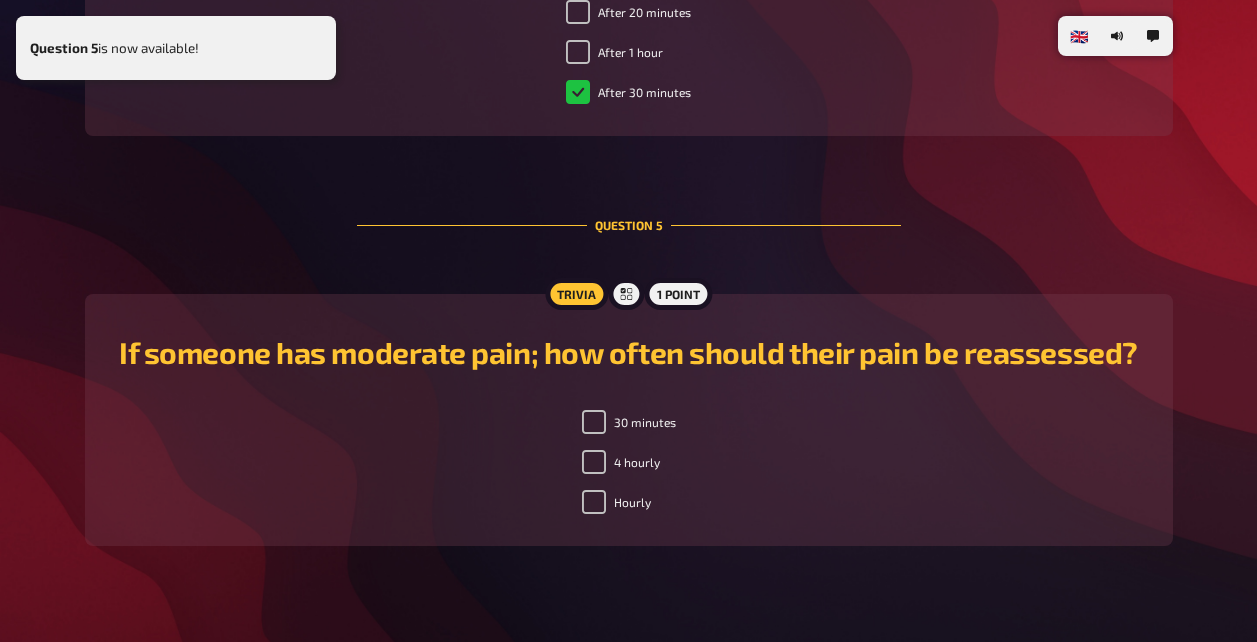 scroll, scrollTop: 2046, scrollLeft: 0, axis: vertical 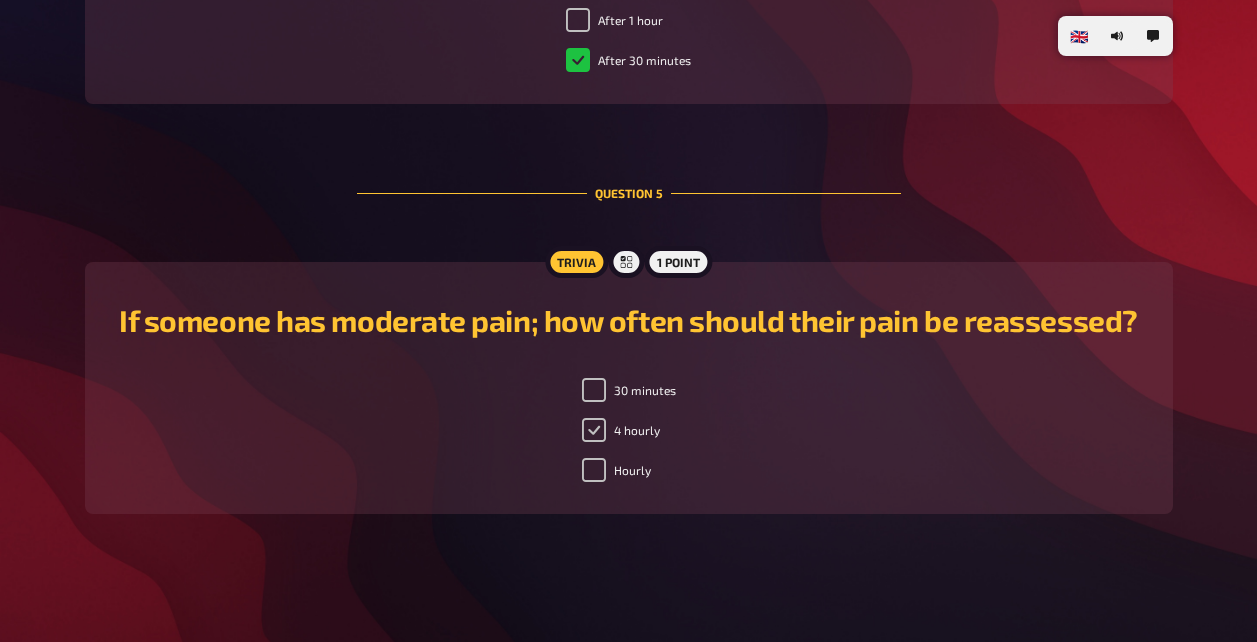 click on "4 hourly" at bounding box center [594, 430] 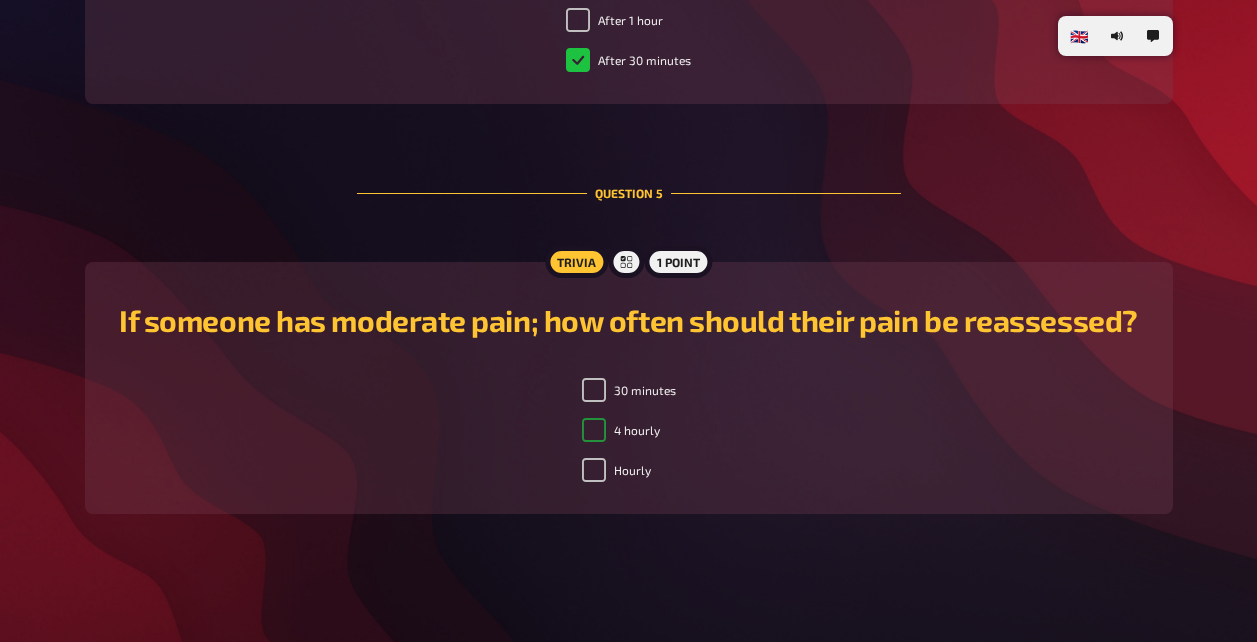 checkbox on "true" 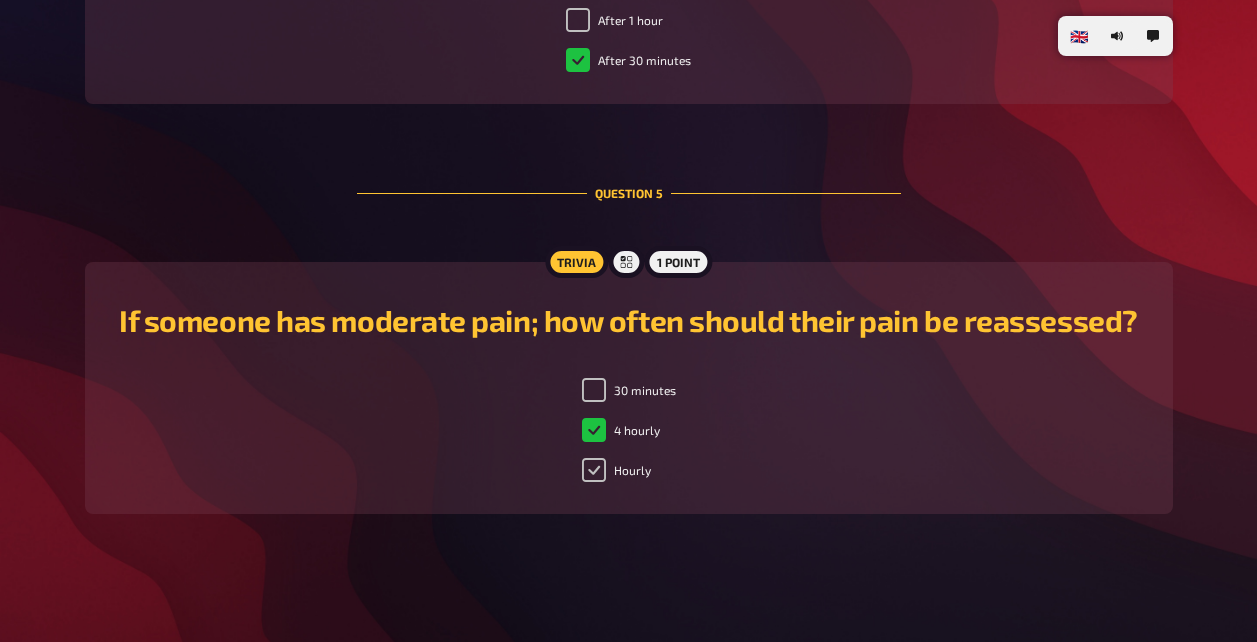 click on "Hourly" at bounding box center (594, 470) 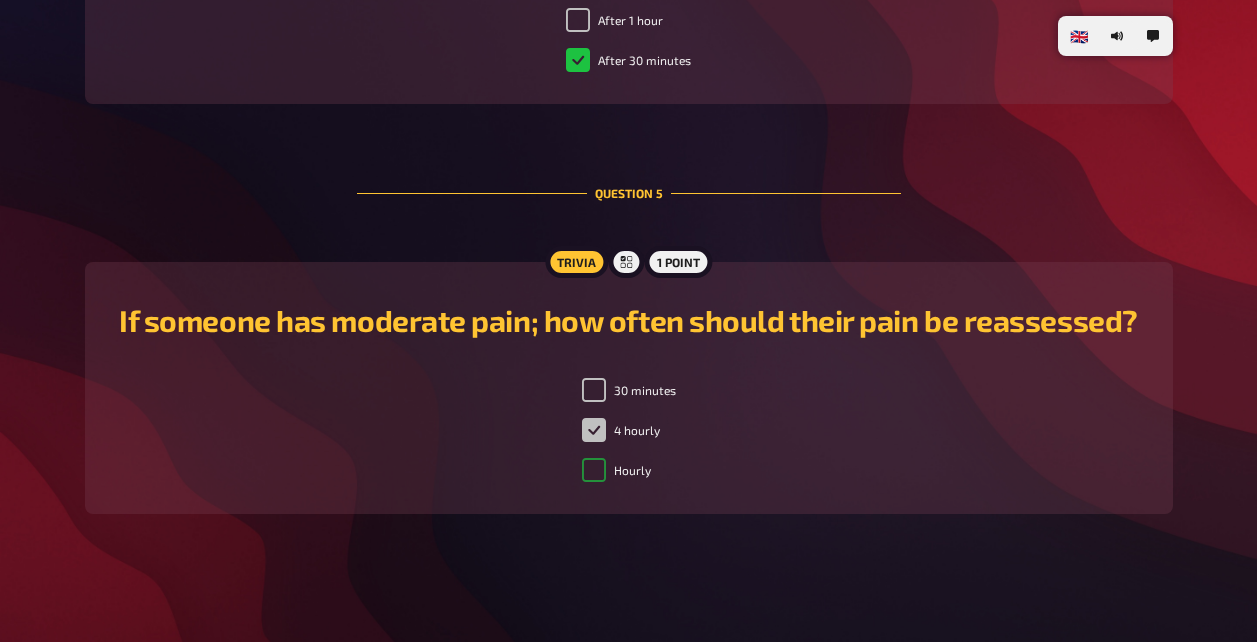 checkbox on "true" 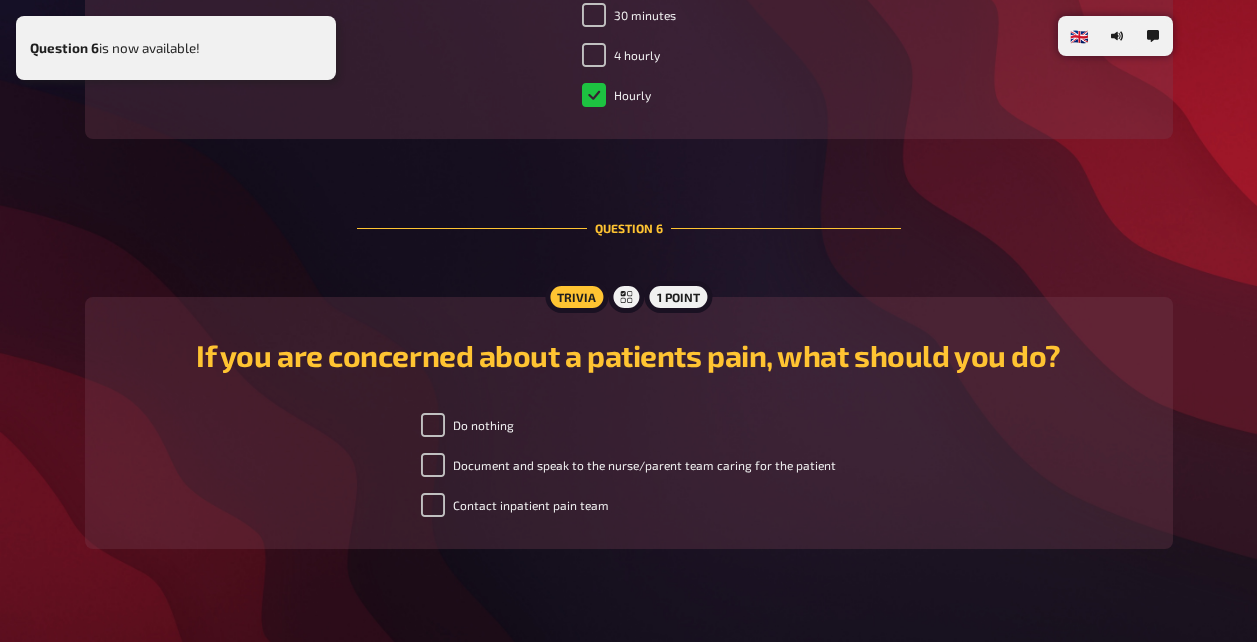 scroll, scrollTop: 2456, scrollLeft: 0, axis: vertical 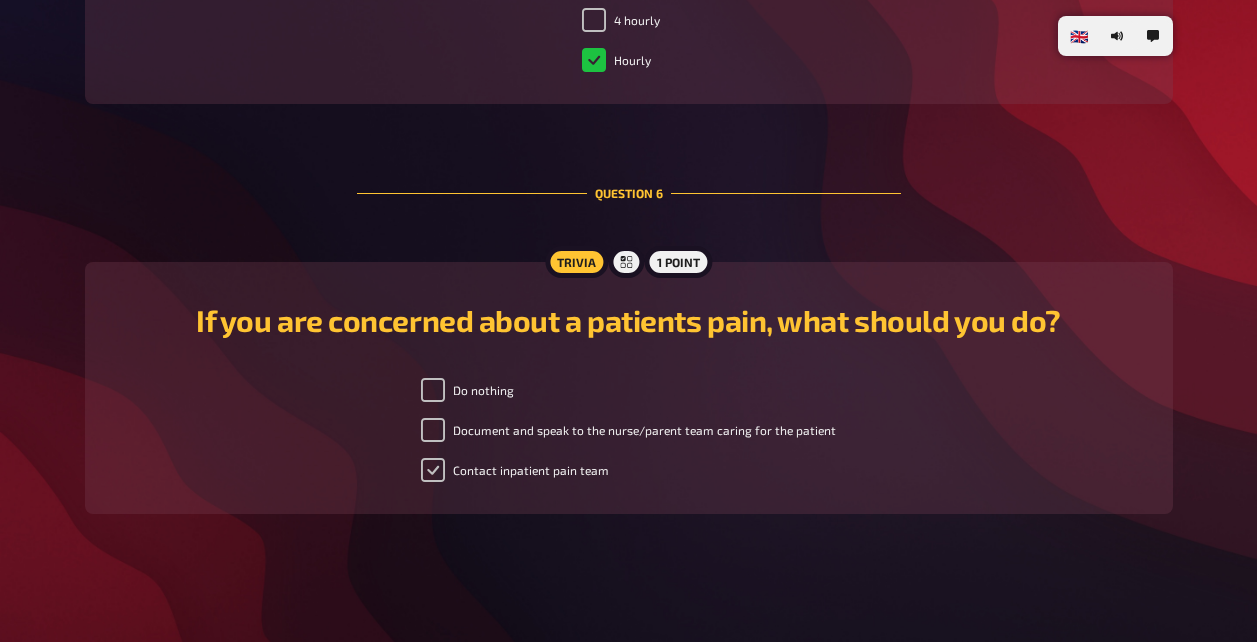 click on "Contact inpatient pain team" at bounding box center (433, 470) 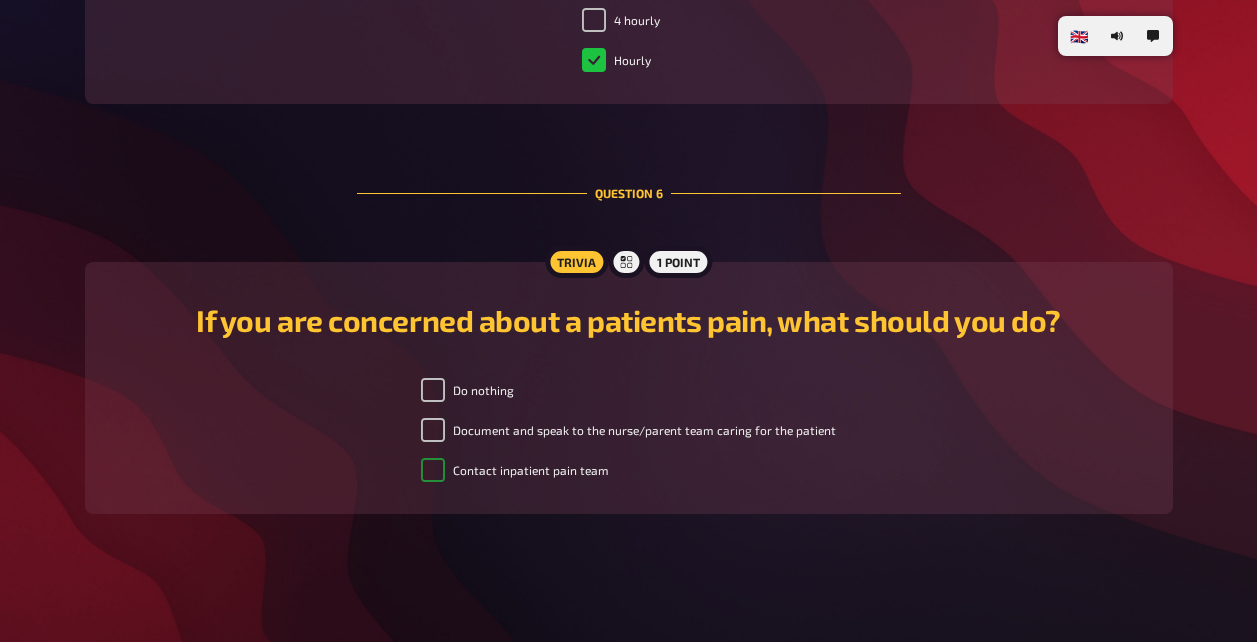 checkbox on "true" 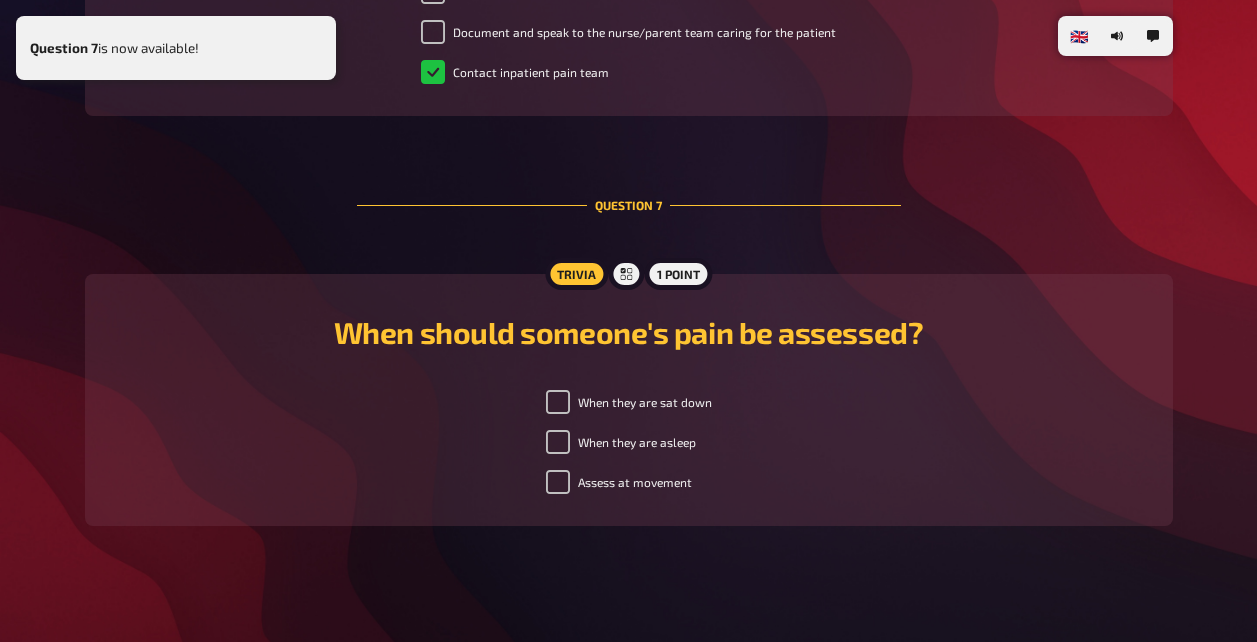 scroll, scrollTop: 2864, scrollLeft: 0, axis: vertical 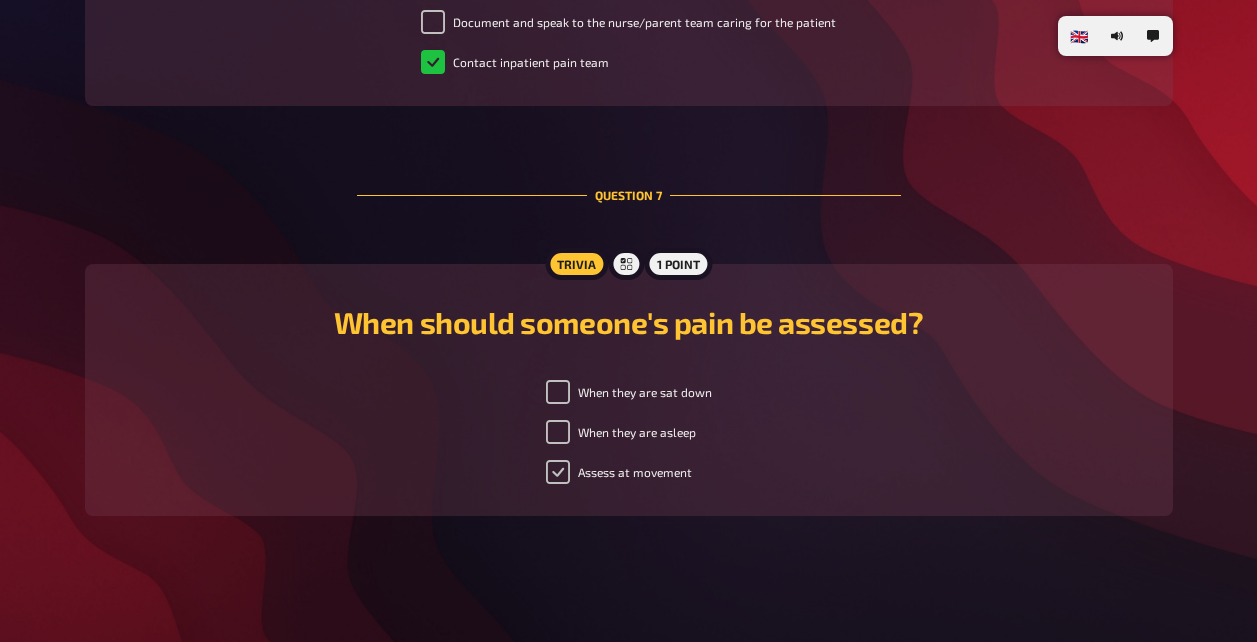click on "Assess at movement" at bounding box center [558, 472] 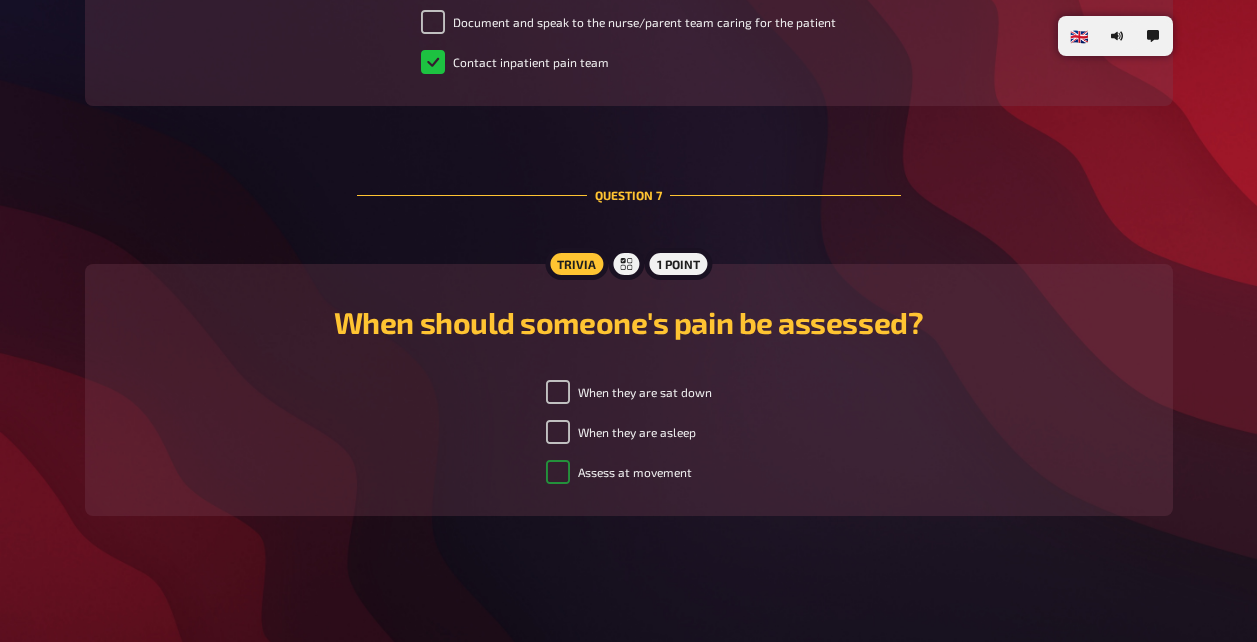 checkbox on "true" 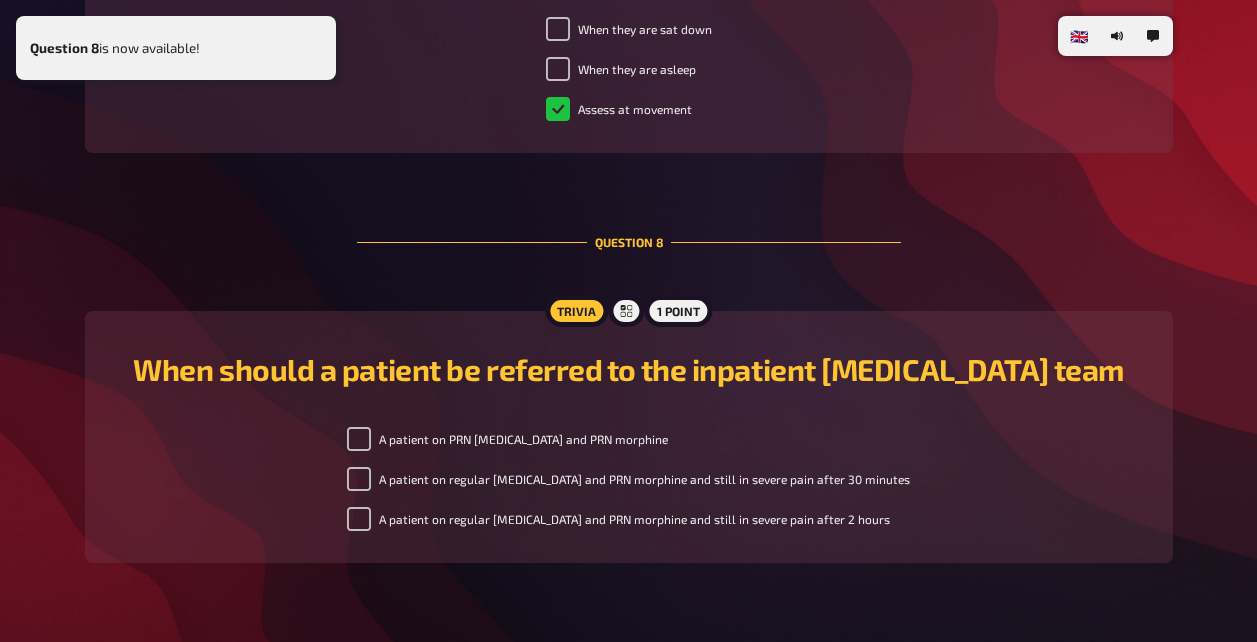 scroll, scrollTop: 3276, scrollLeft: 0, axis: vertical 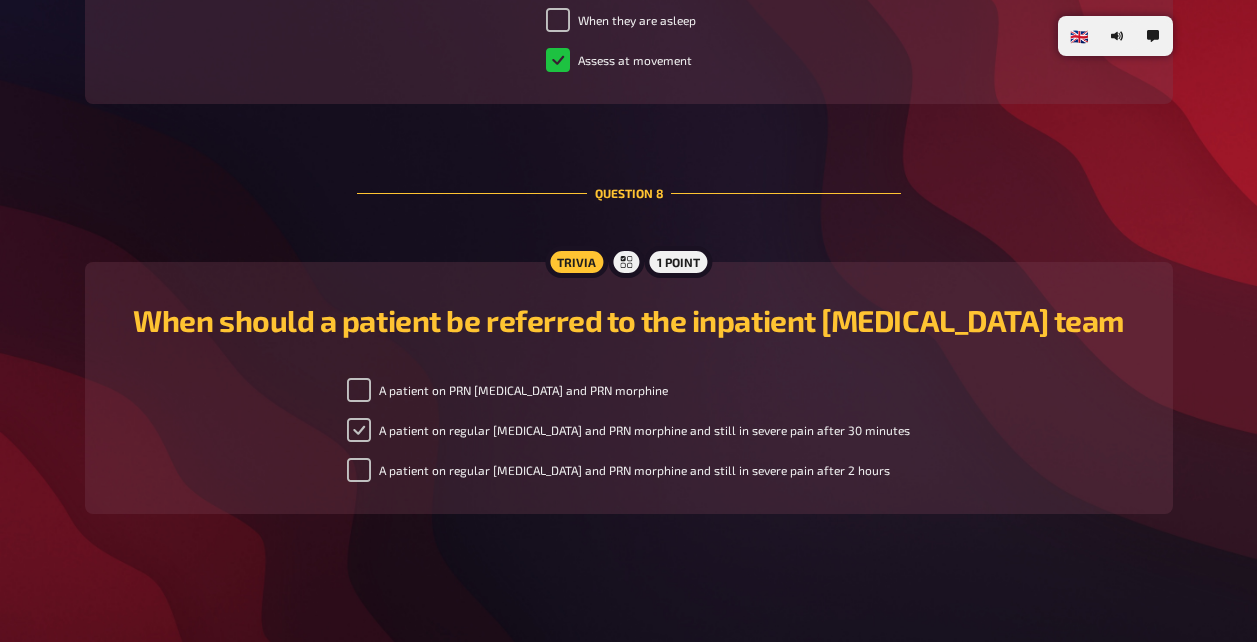 click on "A patient on regular [MEDICAL_DATA] and PRN morphine and still in severe pain after 30 minutes" at bounding box center [359, 430] 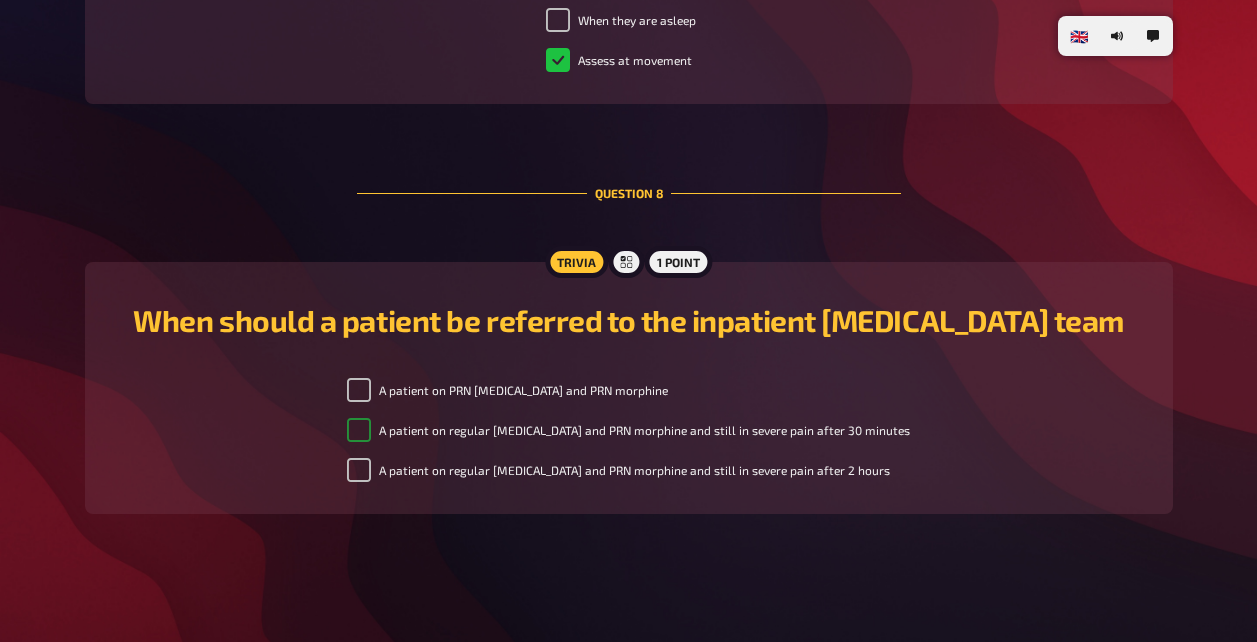 checkbox on "true" 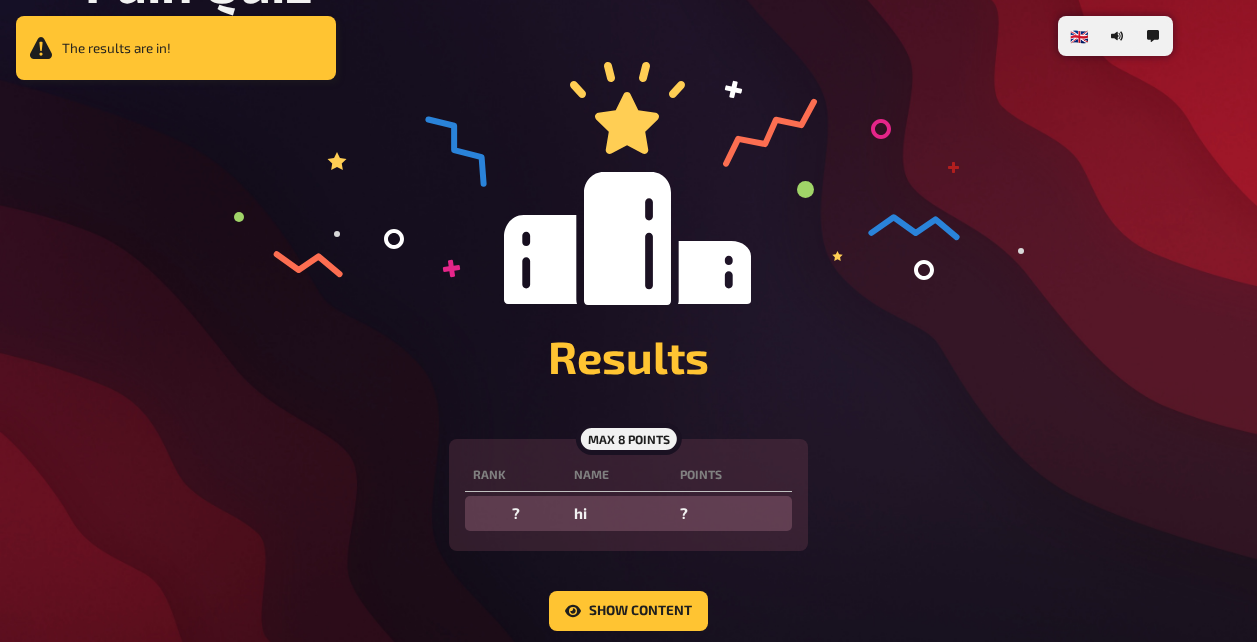 scroll, scrollTop: 264, scrollLeft: 0, axis: vertical 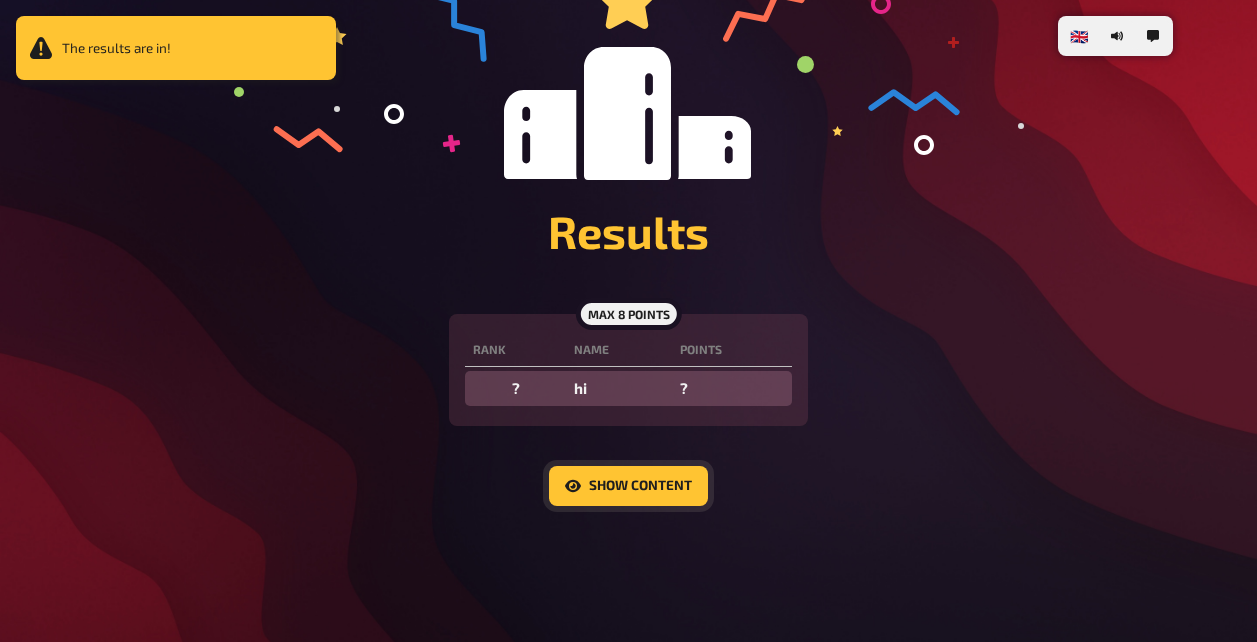 click on "Show content" at bounding box center [628, 486] 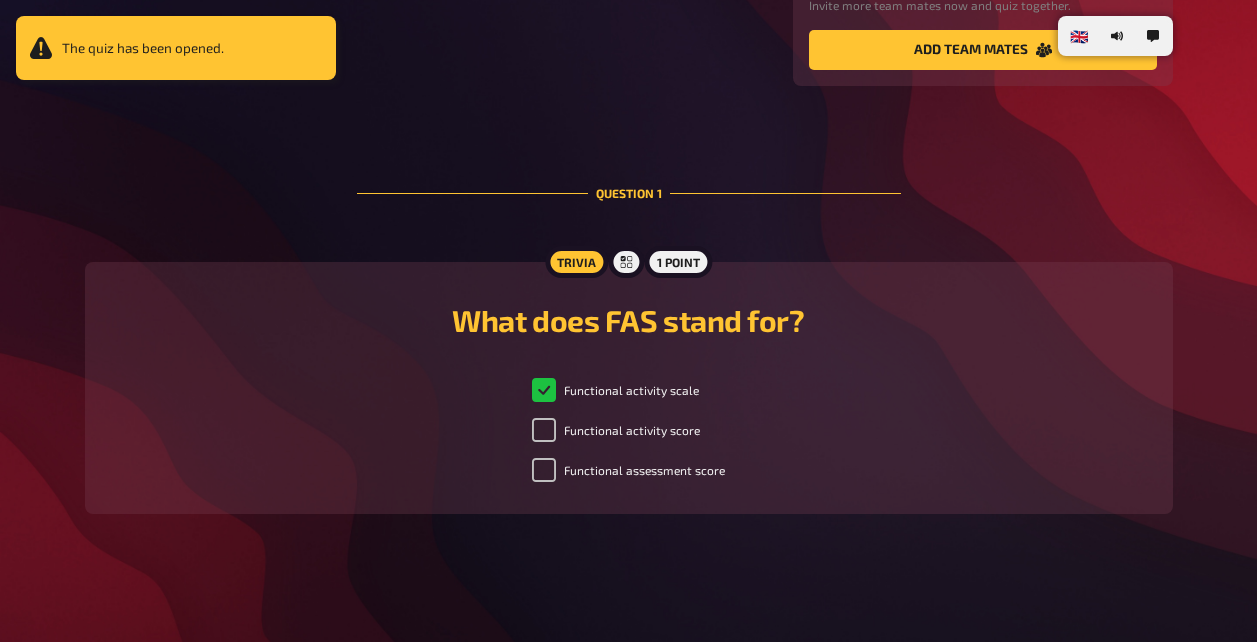scroll, scrollTop: 84, scrollLeft: 0, axis: vertical 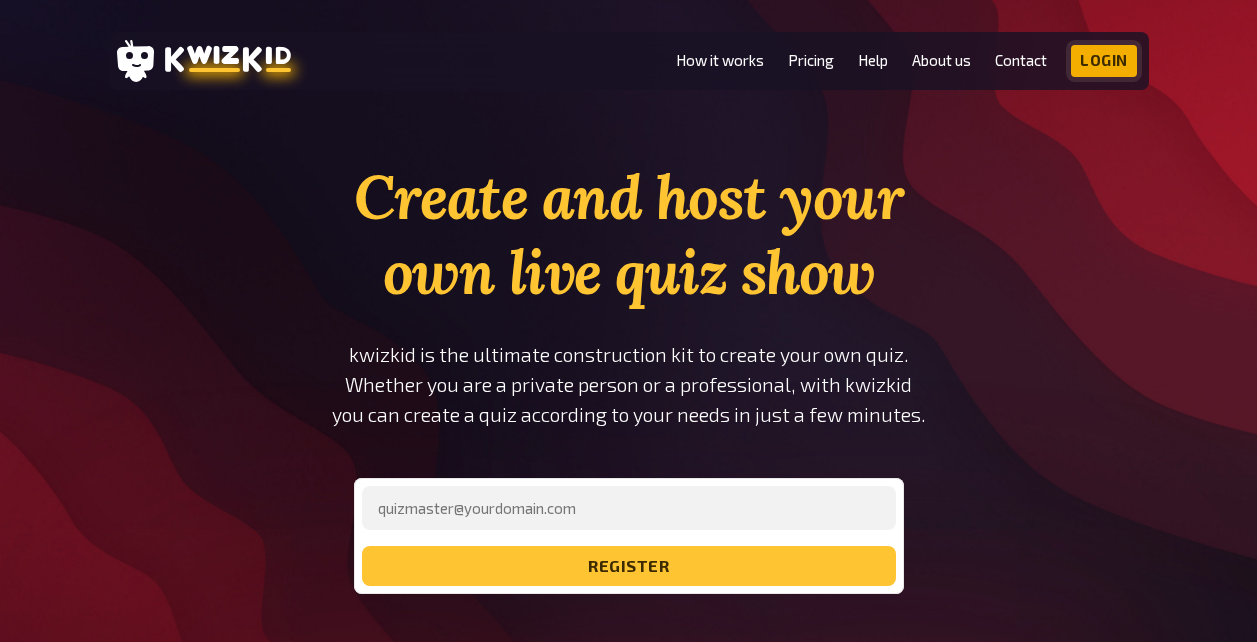 click on "Login" at bounding box center (1104, 61) 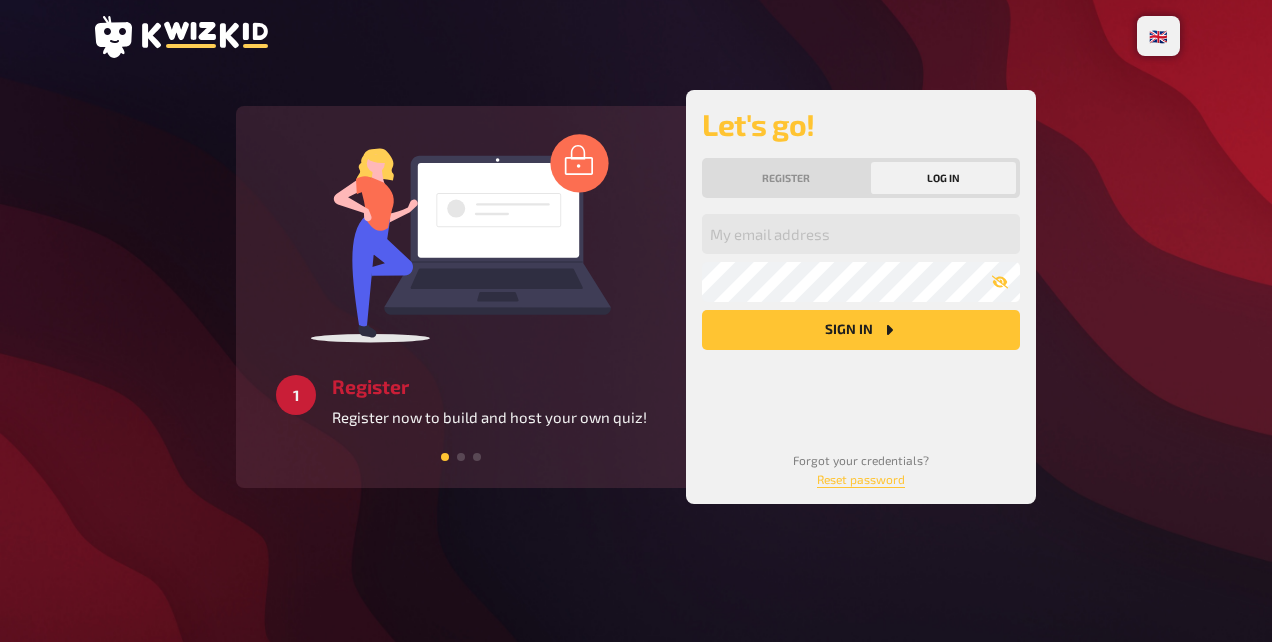 scroll, scrollTop: 0, scrollLeft: 0, axis: both 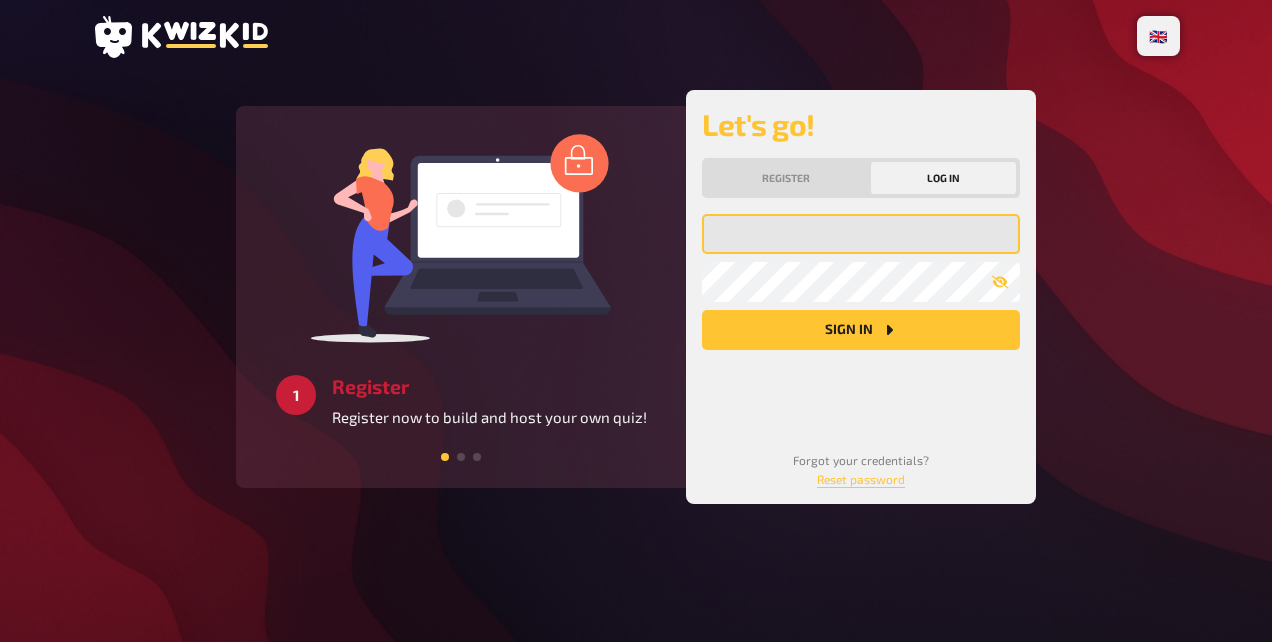 click at bounding box center [861, 234] 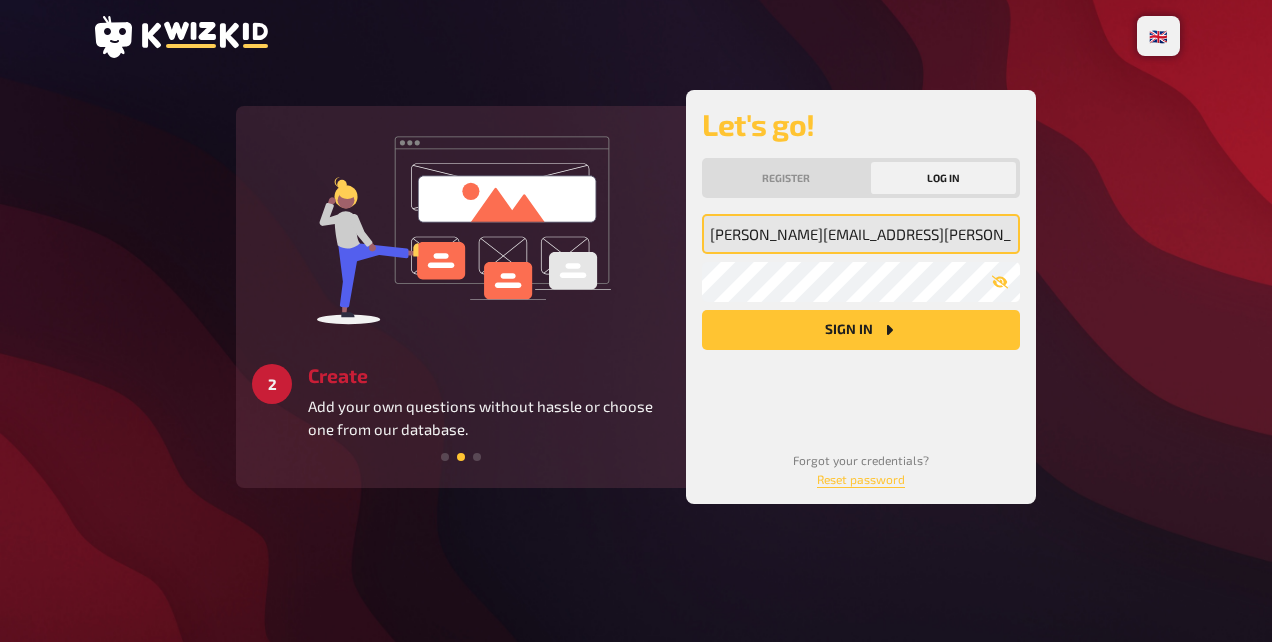 type on "alice.whitworth@nhs.net" 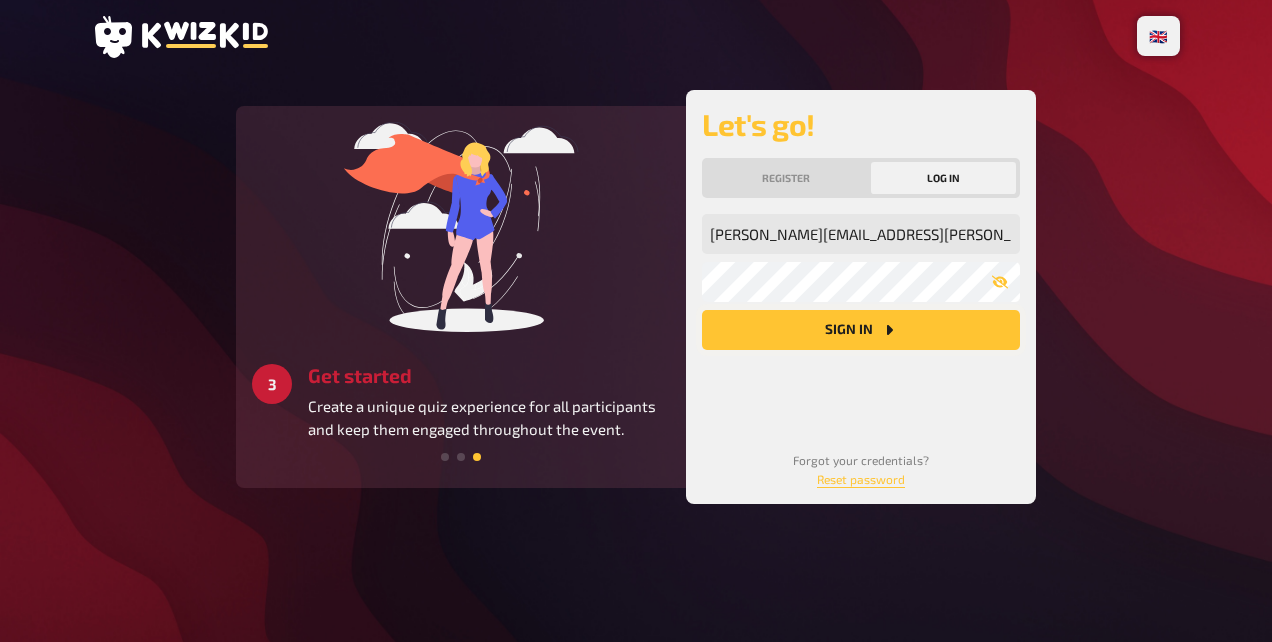 click on "Sign in" at bounding box center (861, 330) 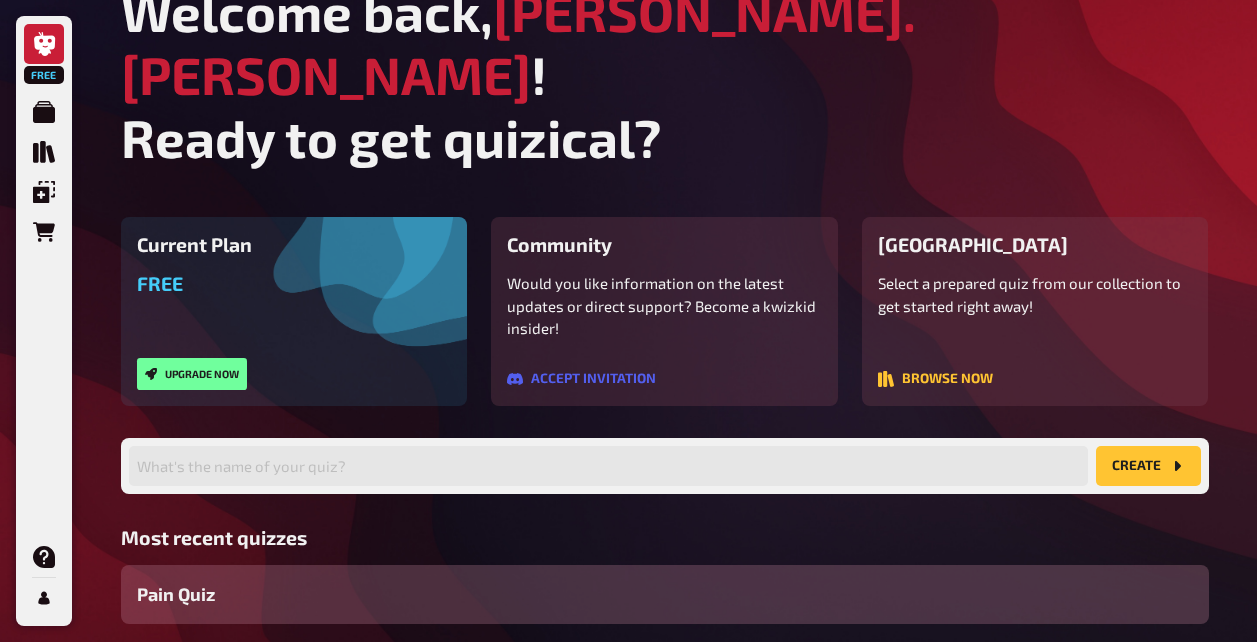 scroll, scrollTop: 137, scrollLeft: 0, axis: vertical 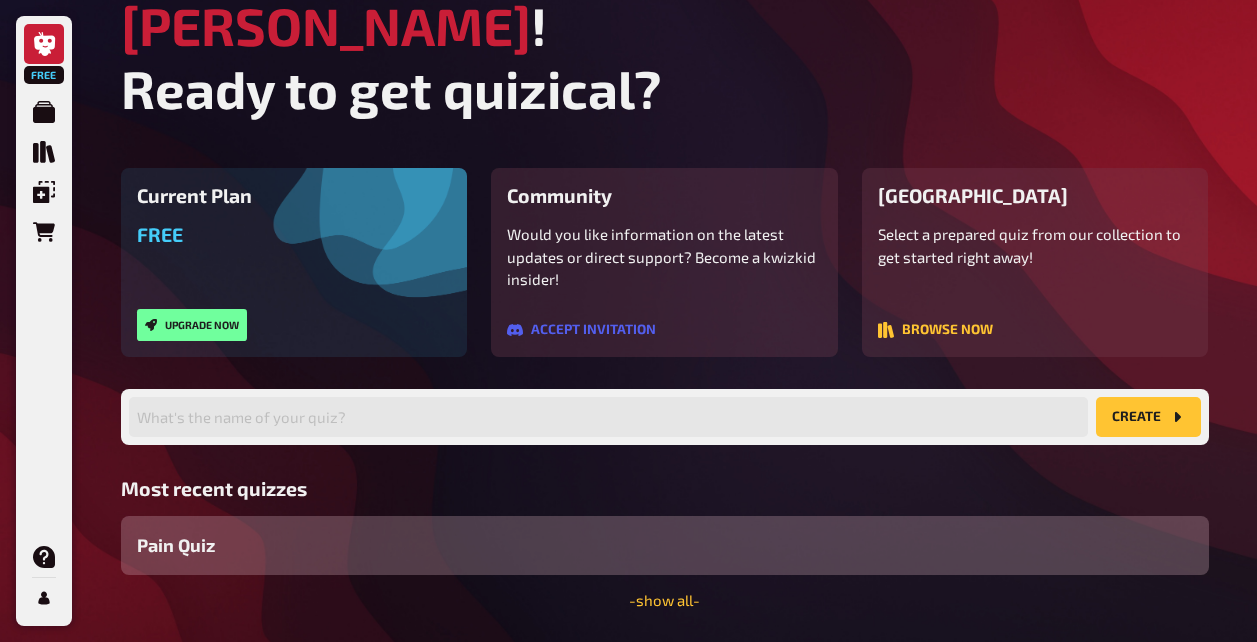 click on "Pain Quiz" at bounding box center (665, 545) 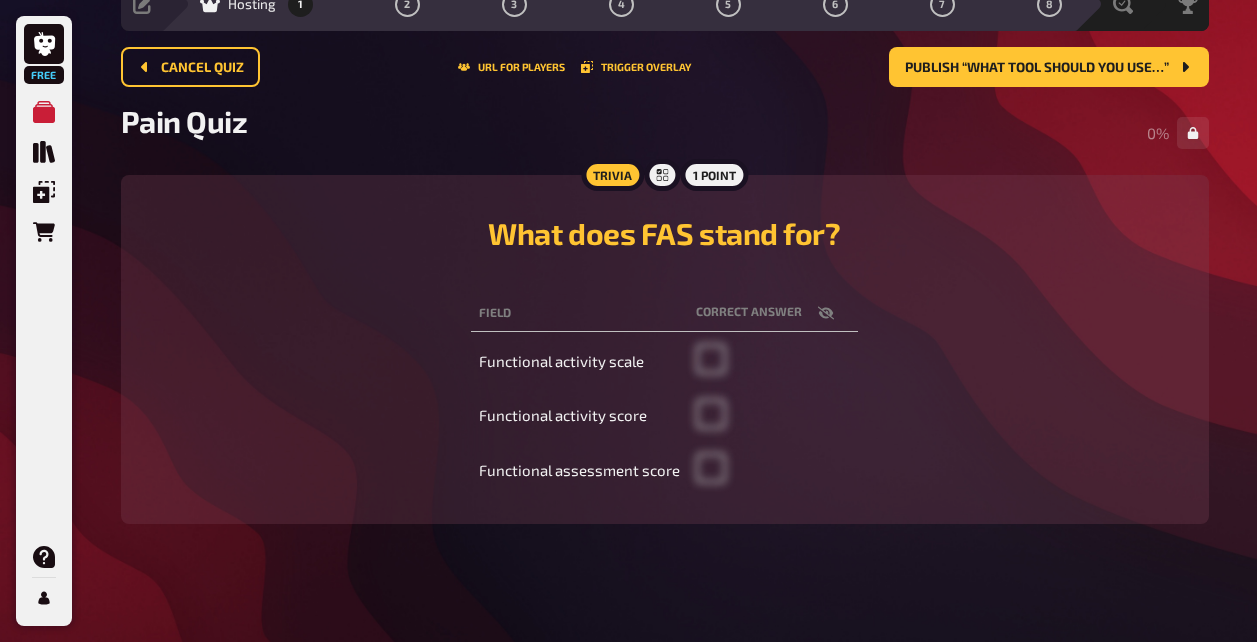 scroll, scrollTop: 0, scrollLeft: 0, axis: both 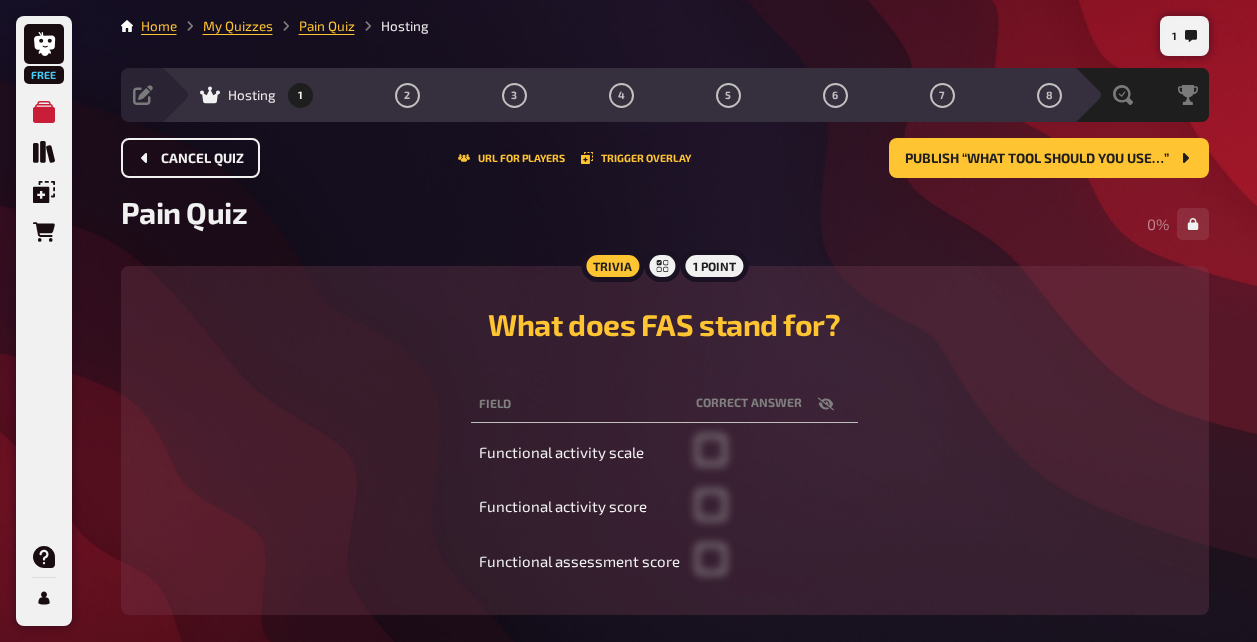 click on "Cancel Quiz" at bounding box center (202, 159) 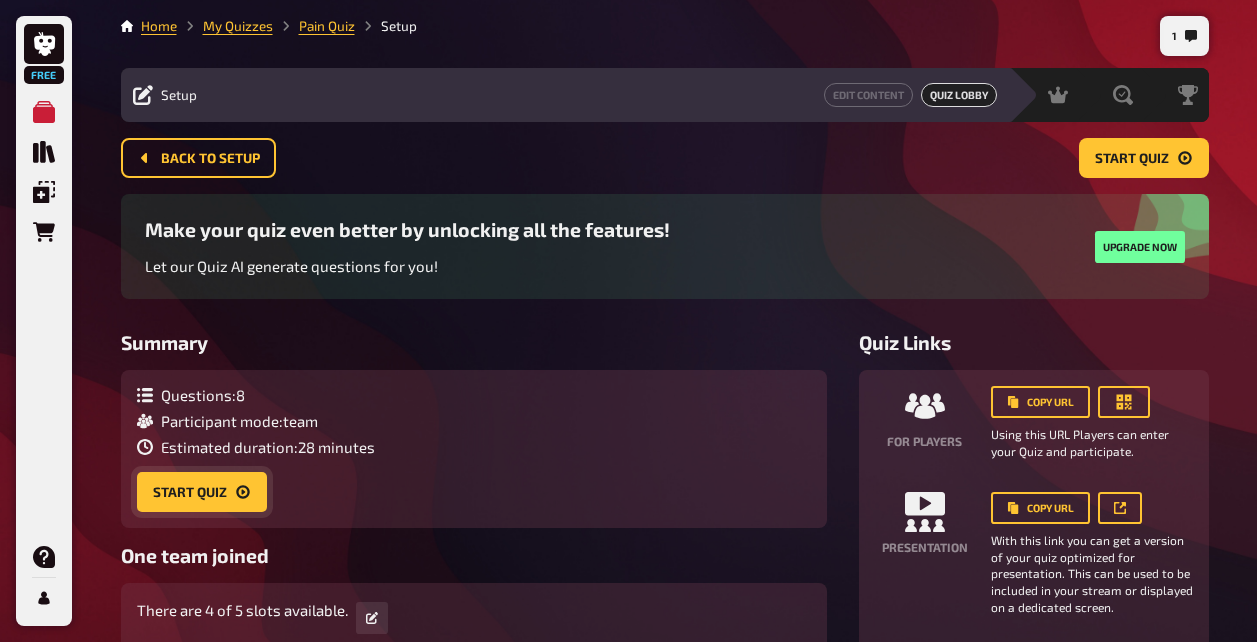 click on "Start Quiz" at bounding box center [202, 492] 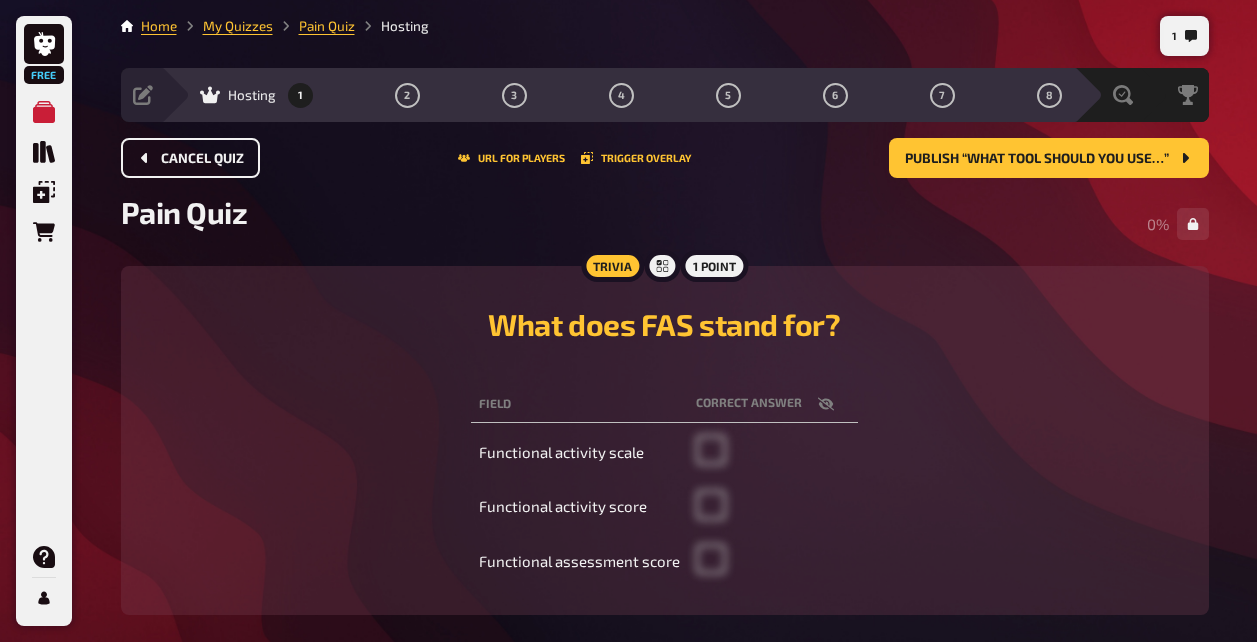 click 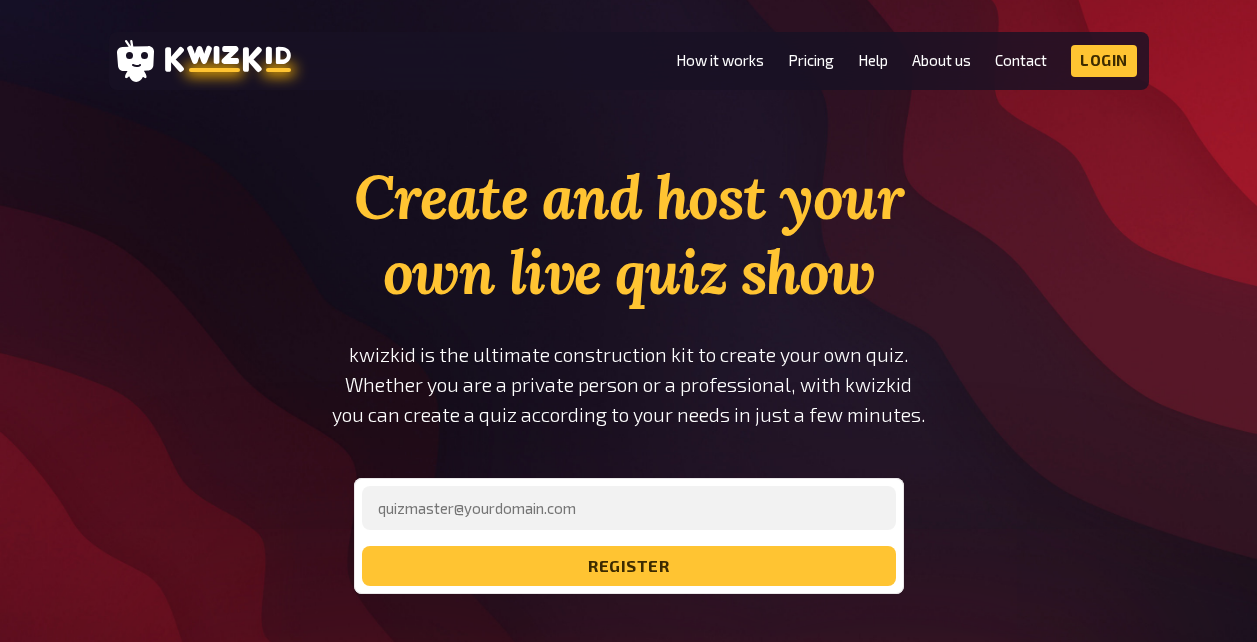 scroll, scrollTop: 0, scrollLeft: 0, axis: both 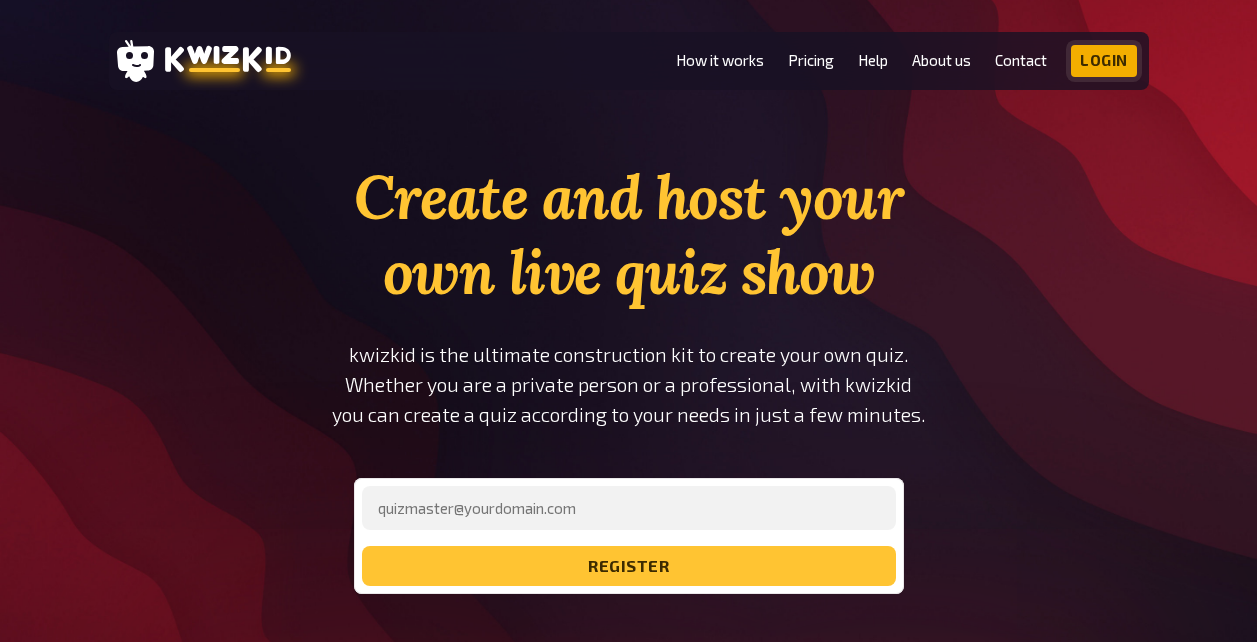 click on "Login" at bounding box center [1104, 61] 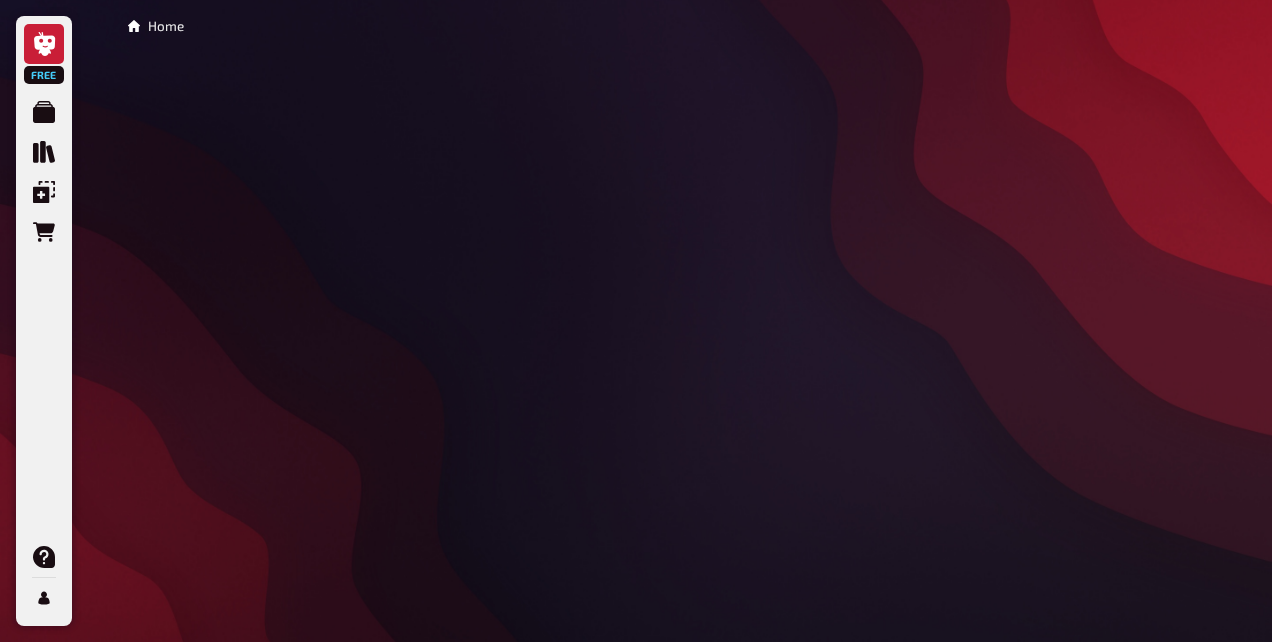 scroll, scrollTop: 0, scrollLeft: 0, axis: both 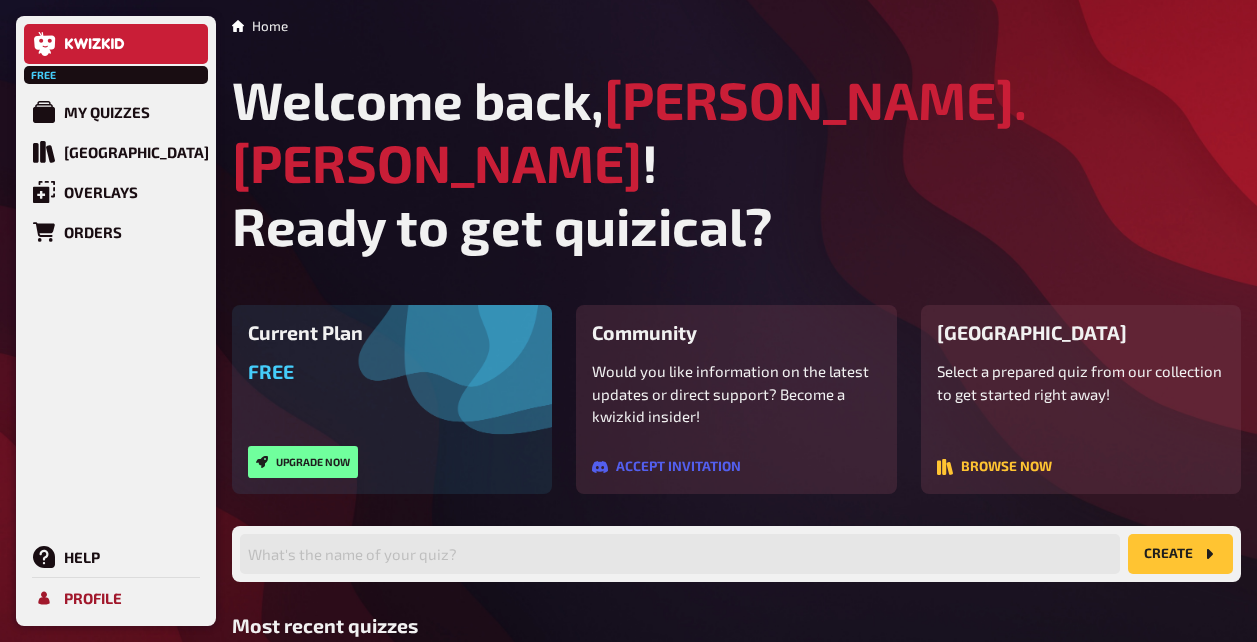 click on "Profile" at bounding box center [93, 598] 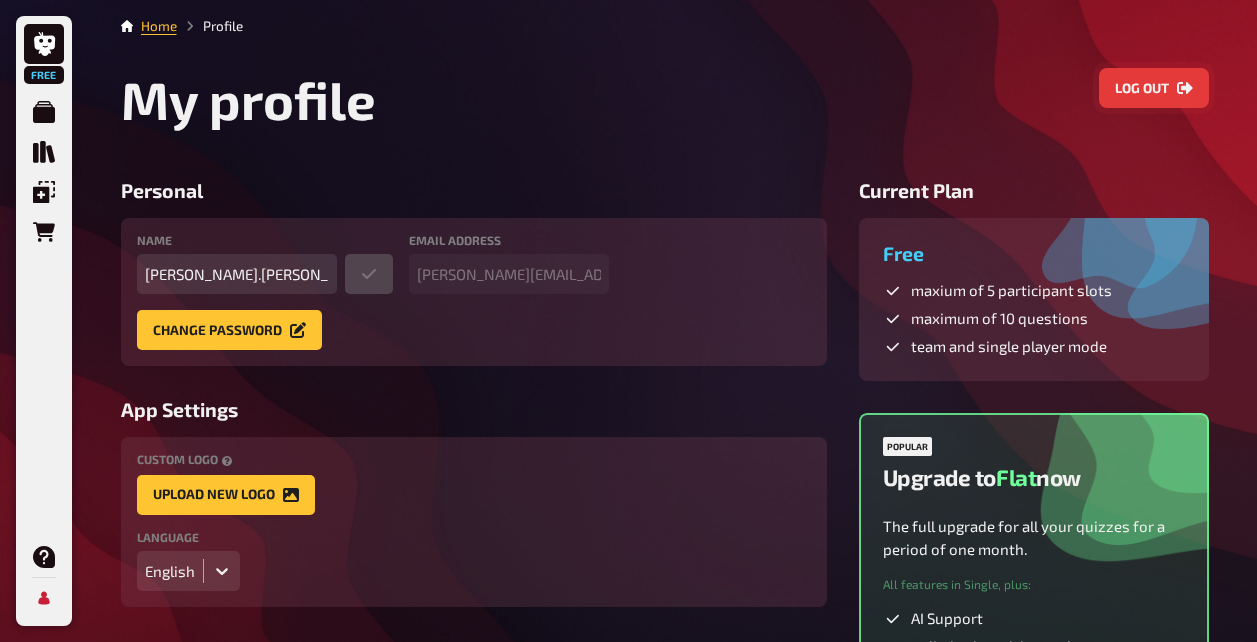 click on "Log out" at bounding box center (1154, 88) 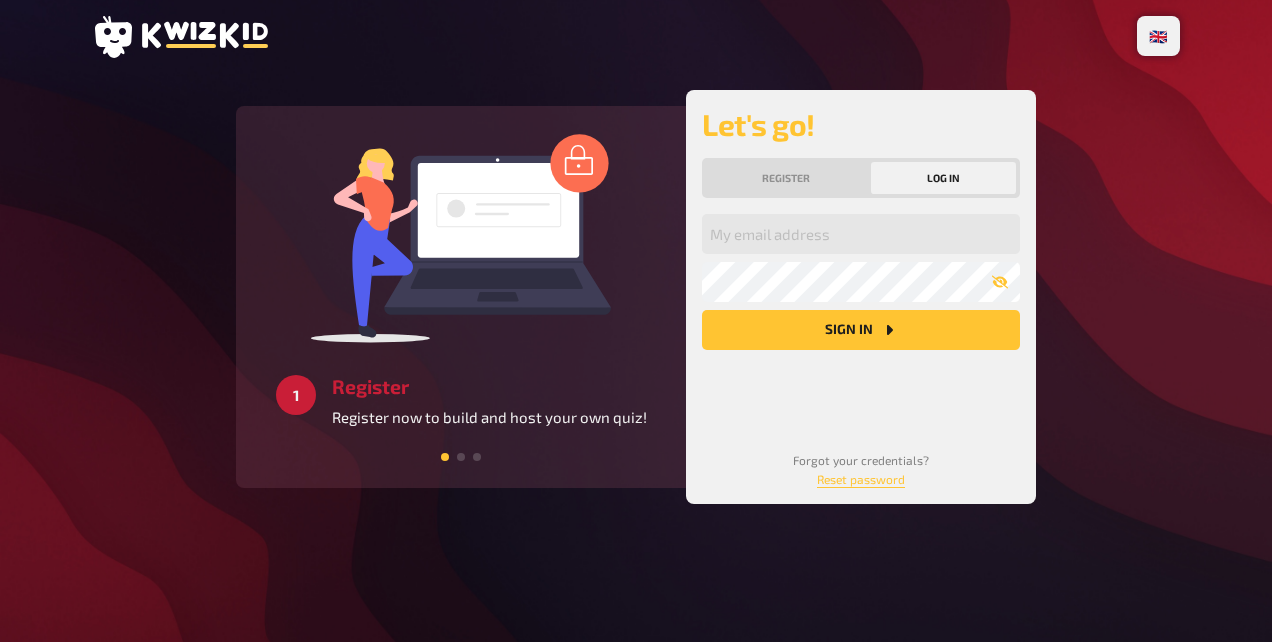 click on "Log in" at bounding box center [944, 178] 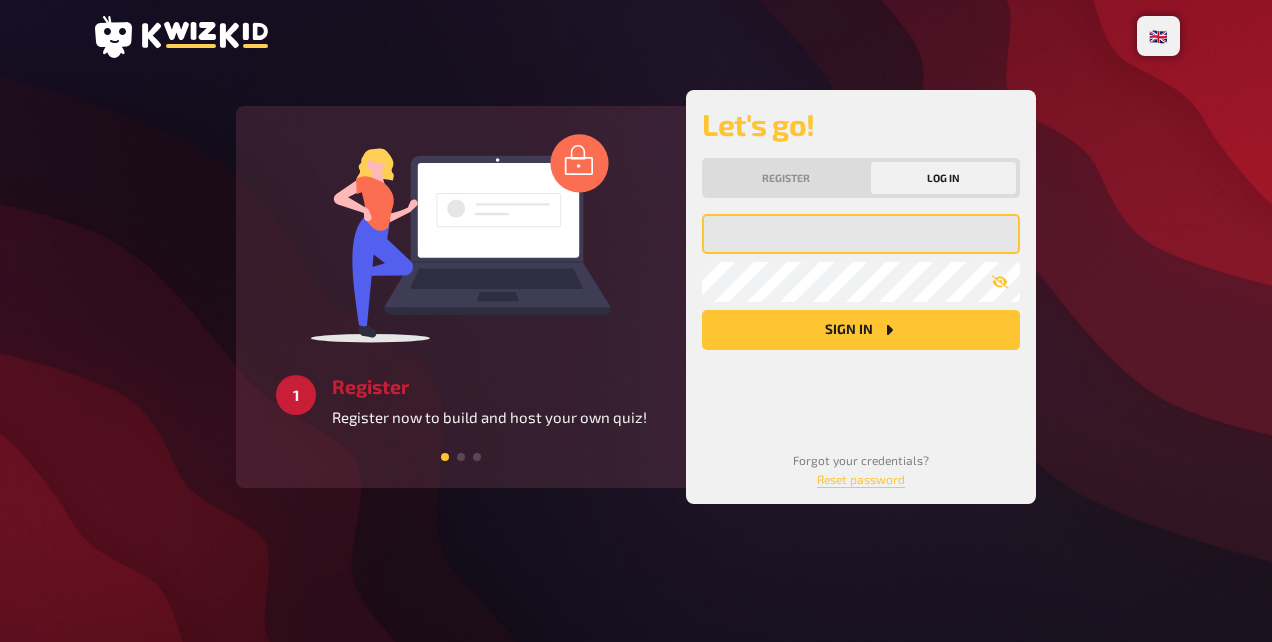 click at bounding box center [861, 234] 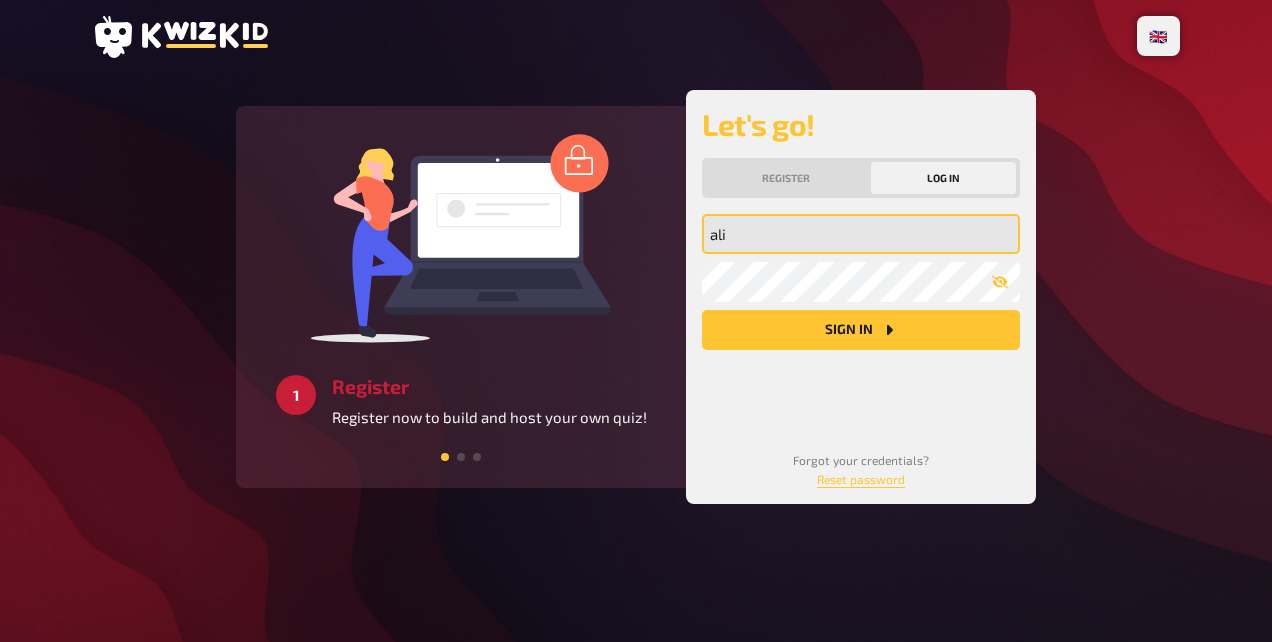 type on "[PERSON_NAME][EMAIL_ADDRESS][PERSON_NAME][DOMAIN_NAME]" 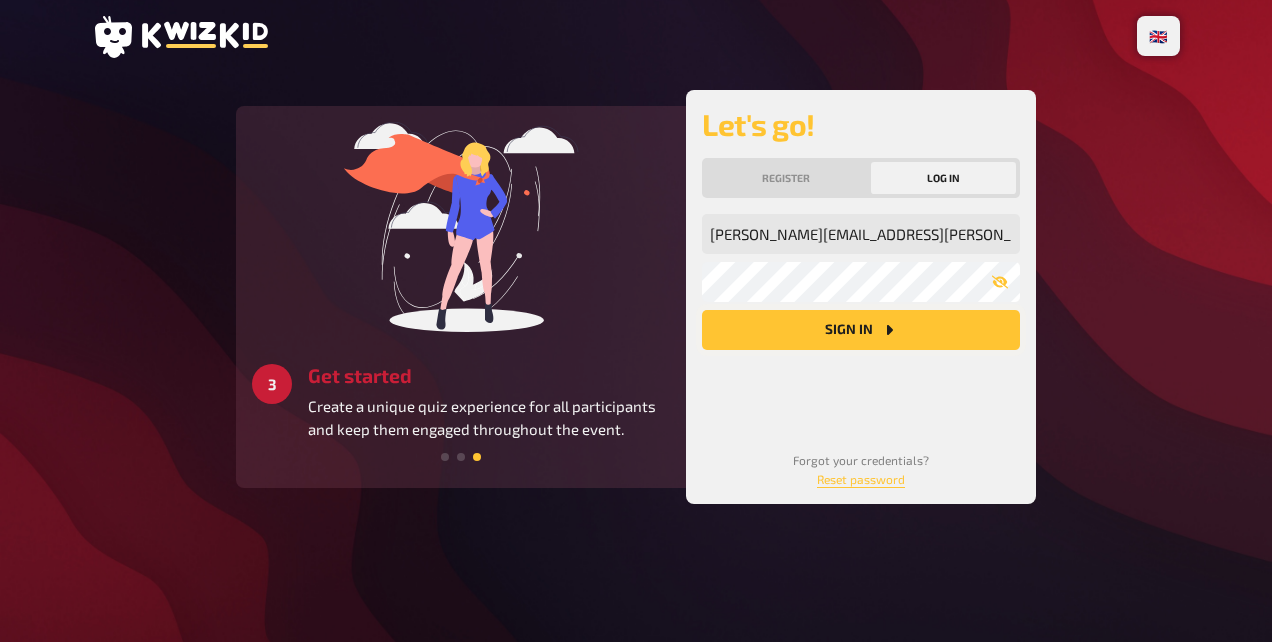 click on "Sign in" at bounding box center [861, 330] 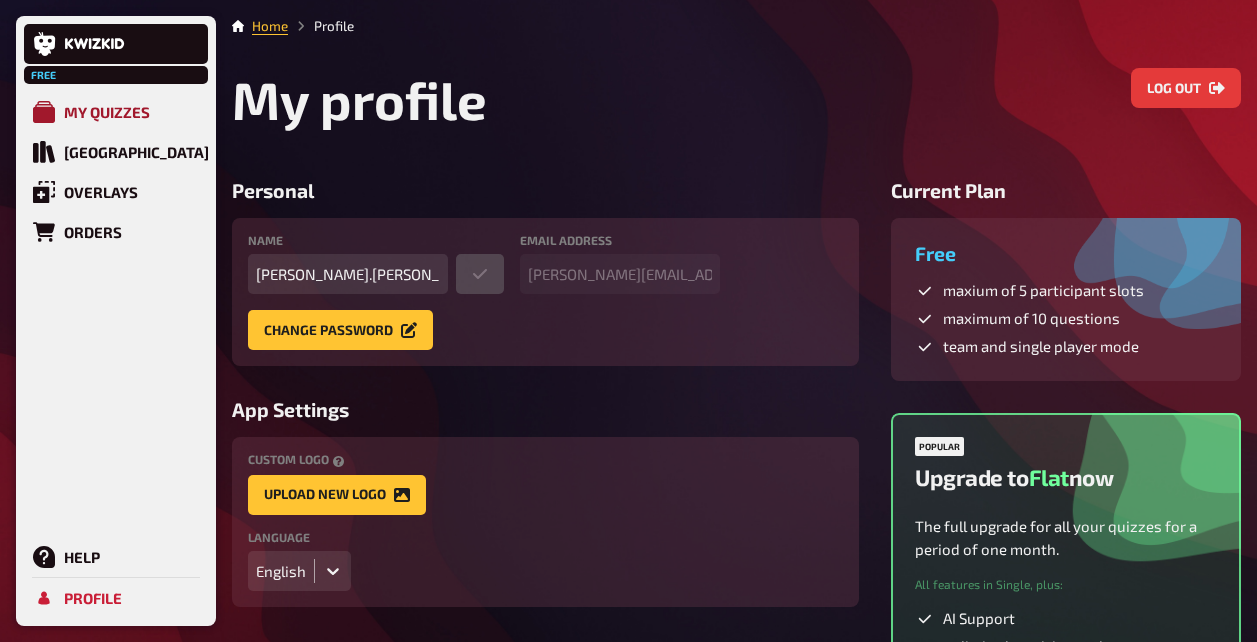 click on "My Quizzes" at bounding box center (107, 112) 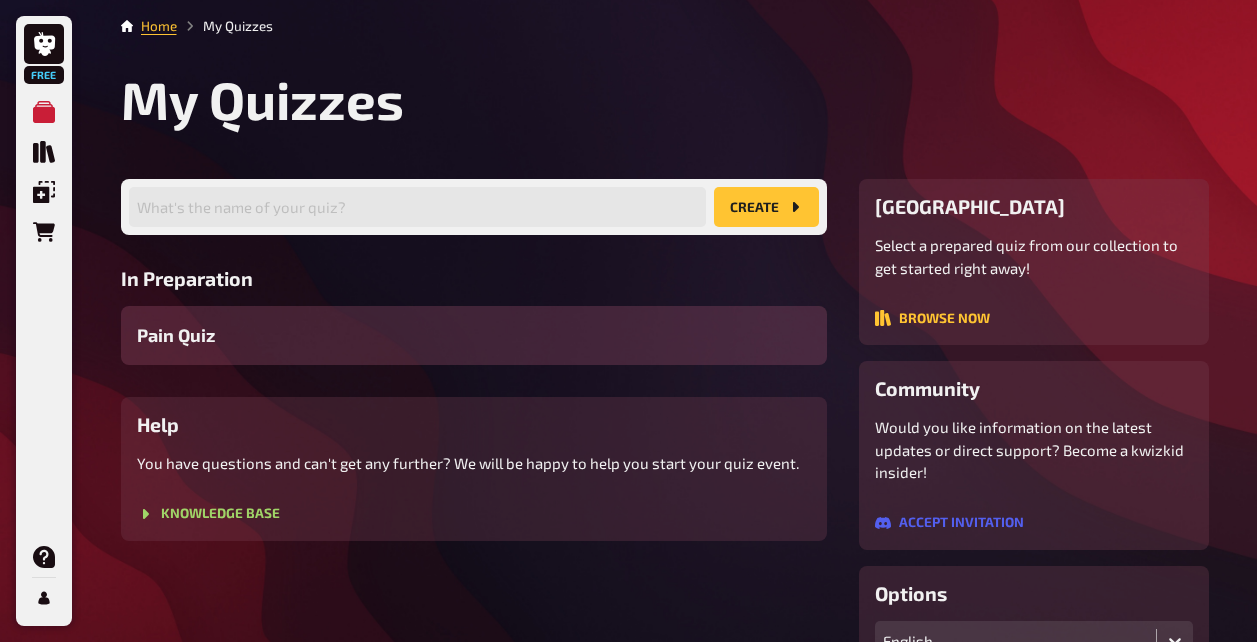 click on "Pain Quiz" at bounding box center (474, 335) 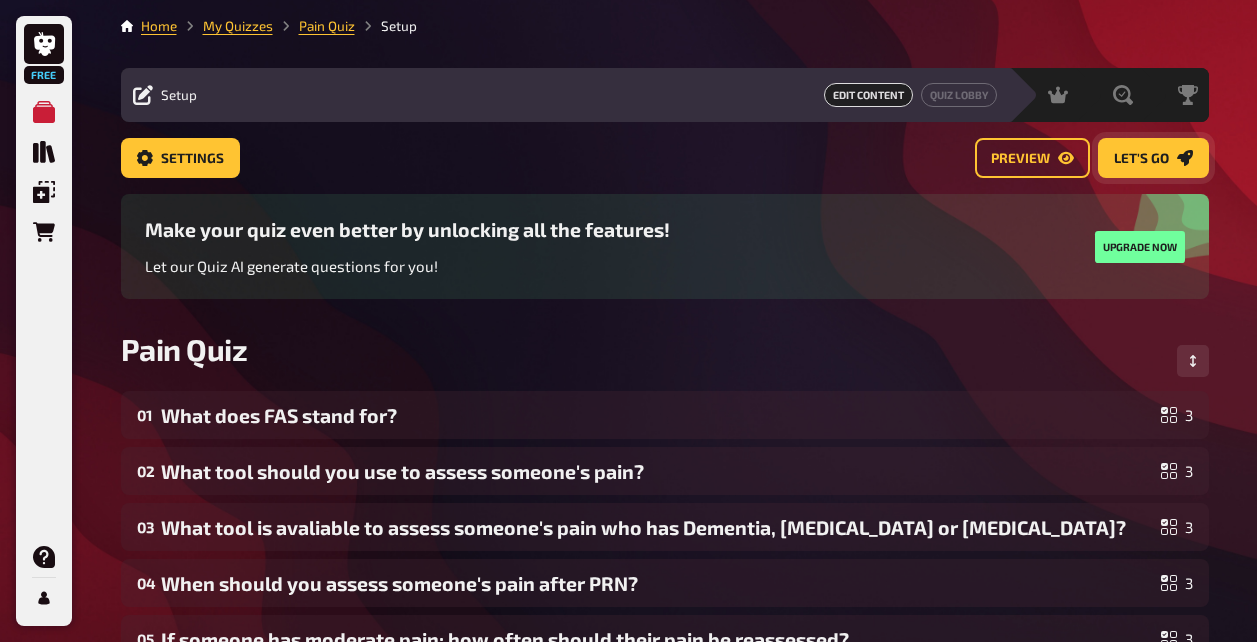 click on "Let's go" at bounding box center [1141, 159] 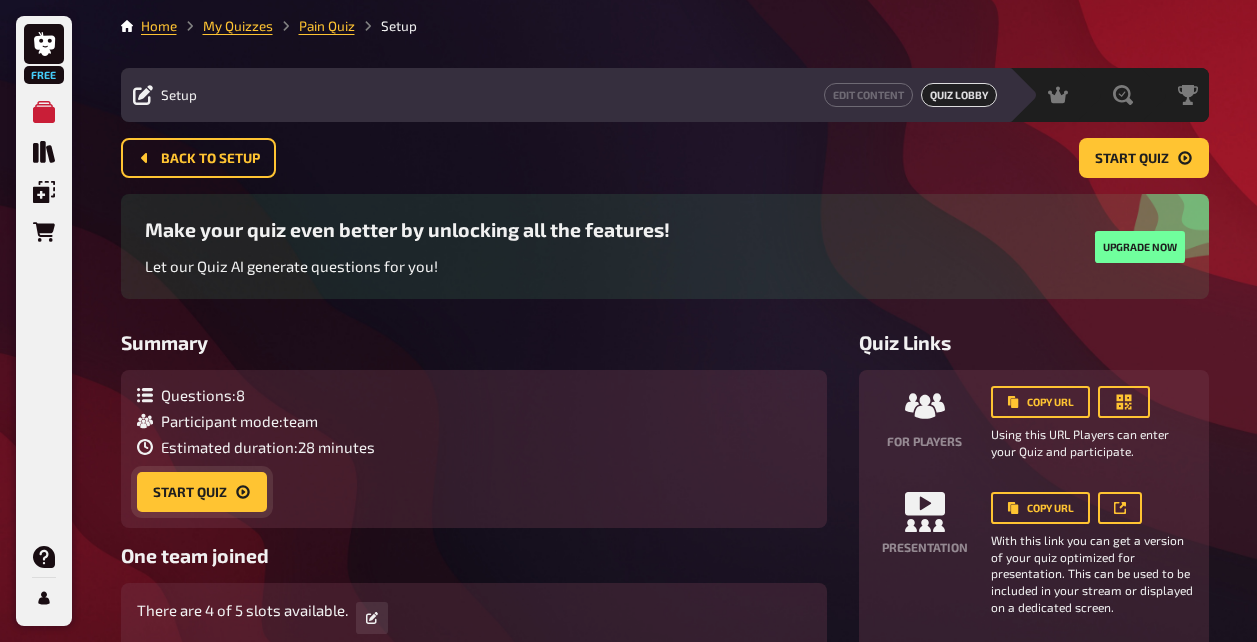 click on "Start Quiz" at bounding box center (202, 492) 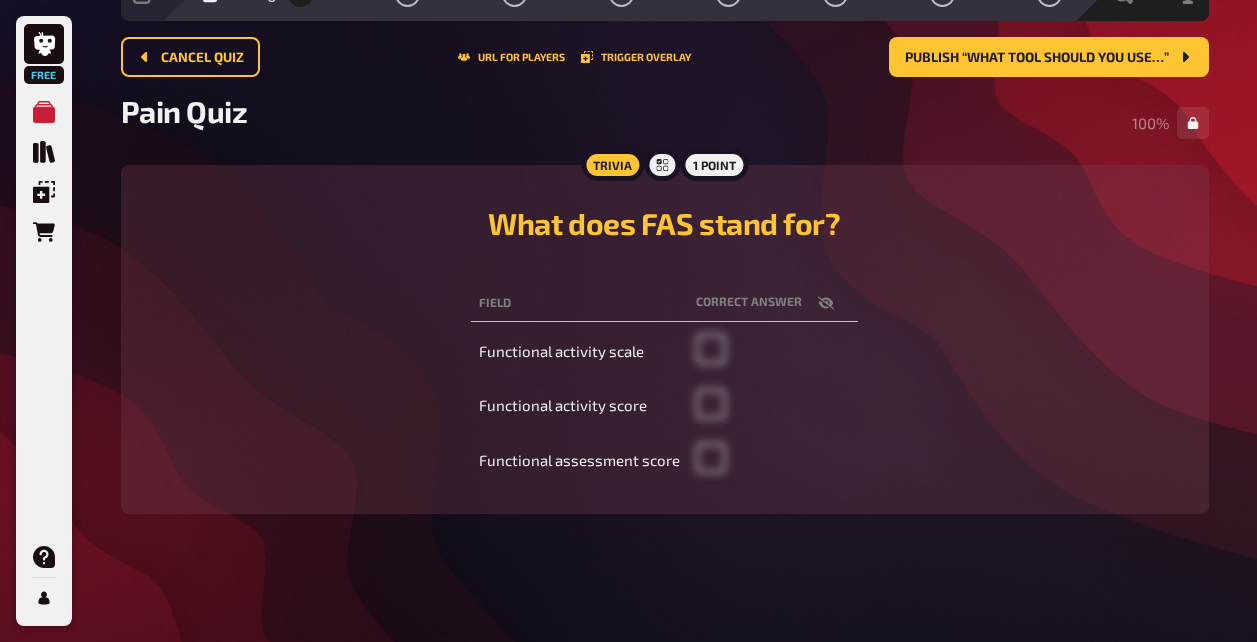 scroll, scrollTop: 84, scrollLeft: 0, axis: vertical 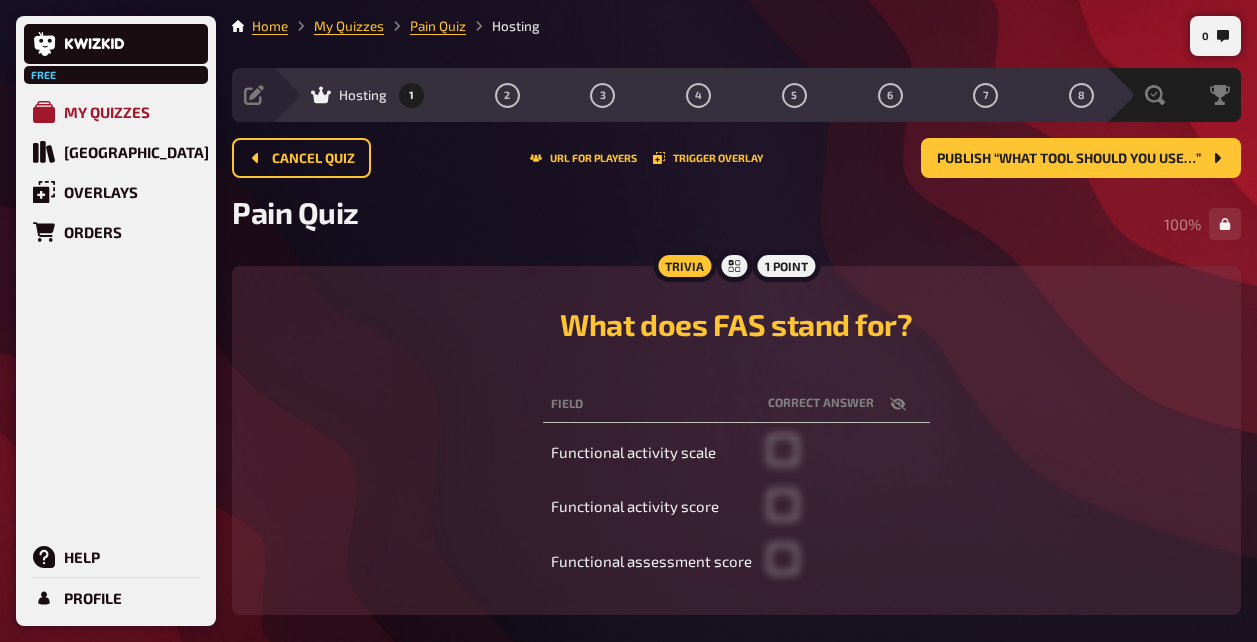click on "My Quizzes" at bounding box center [107, 112] 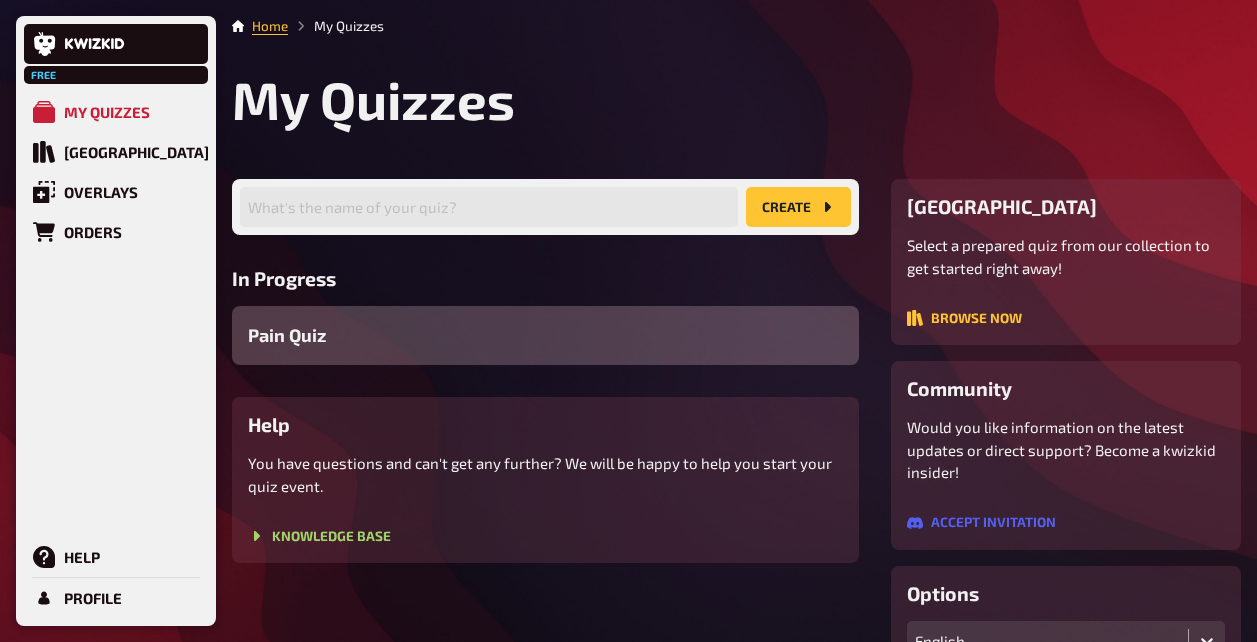 click on "Pain Quiz" at bounding box center (545, 335) 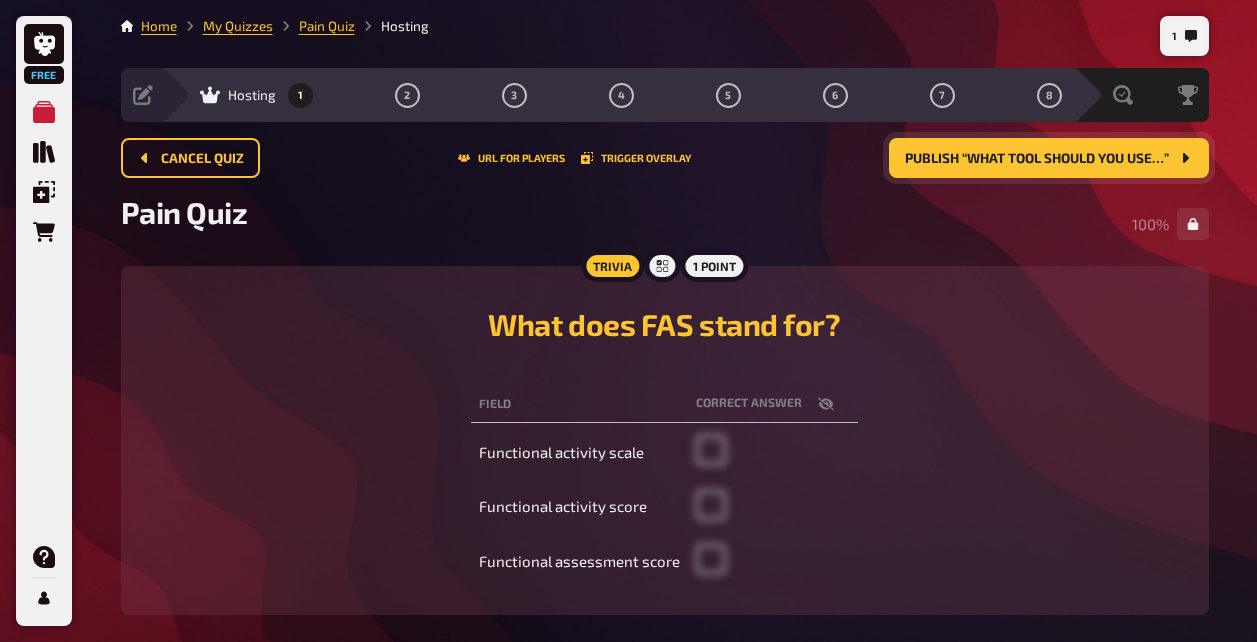 click on "Publish “What tool should you use…”" at bounding box center (1037, 159) 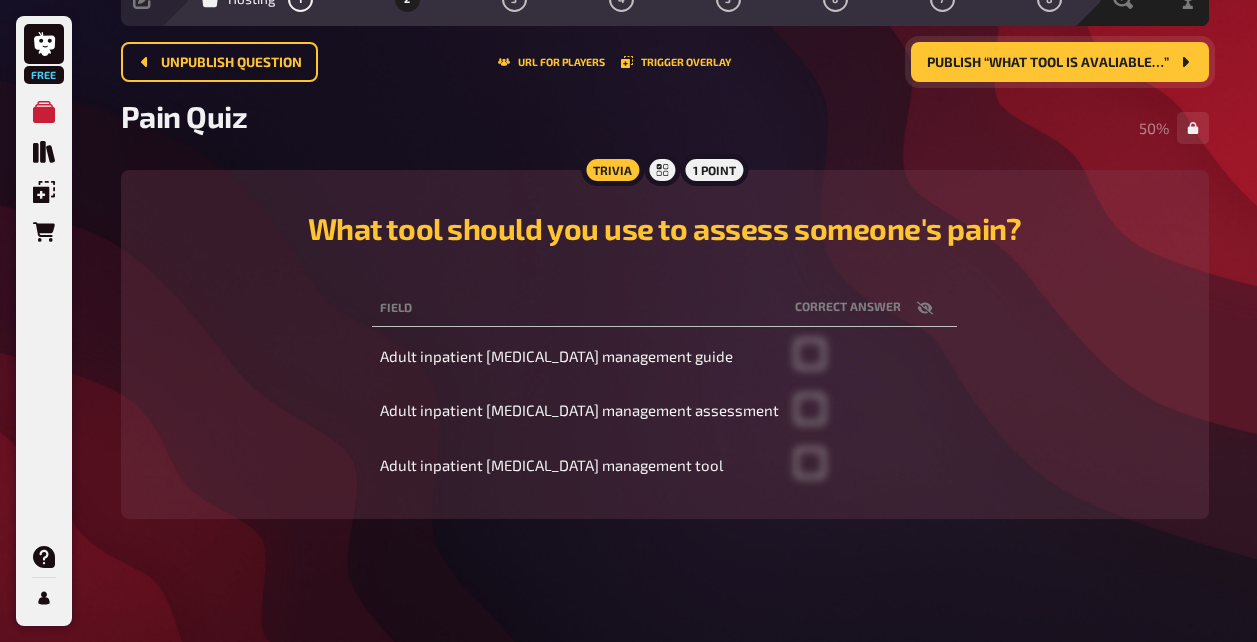 scroll, scrollTop: 101, scrollLeft: 0, axis: vertical 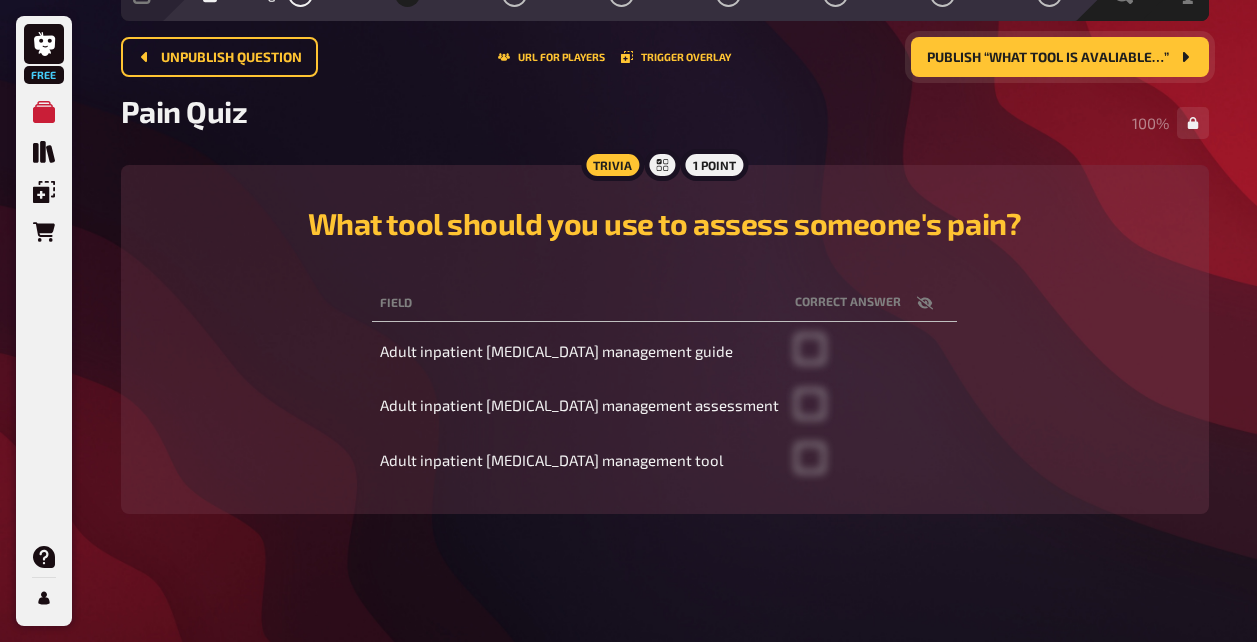 click on "Publish “What tool is avaliable…”" at bounding box center (1048, 58) 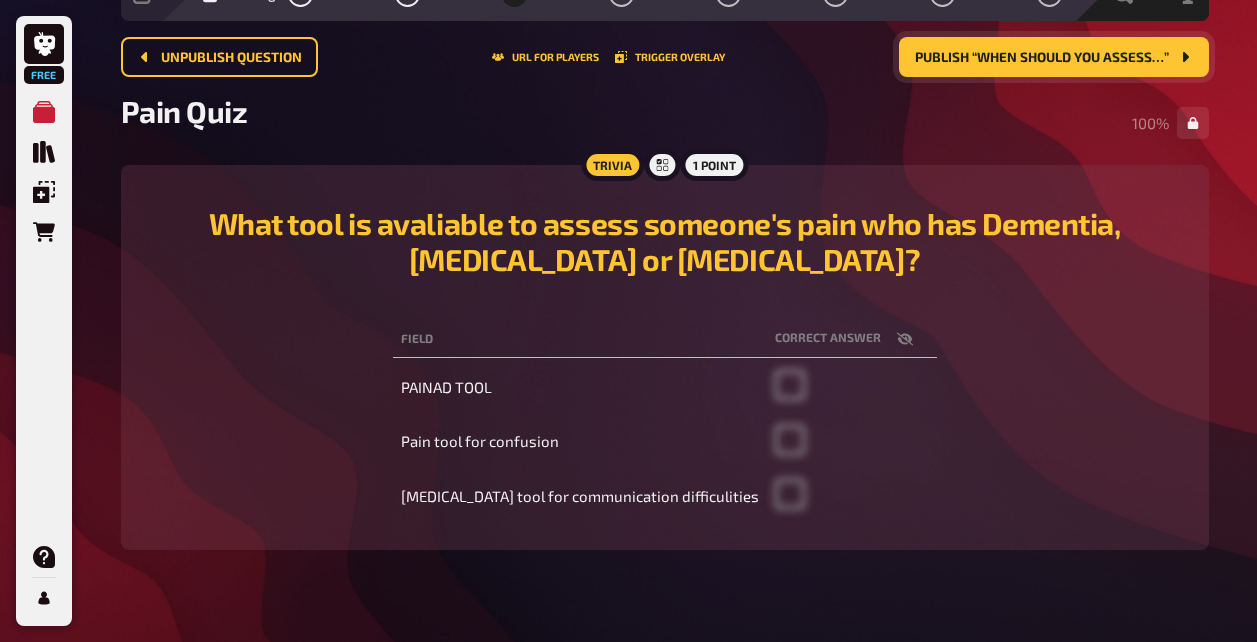 click on "Publish “When should you assess…”" at bounding box center [1042, 58] 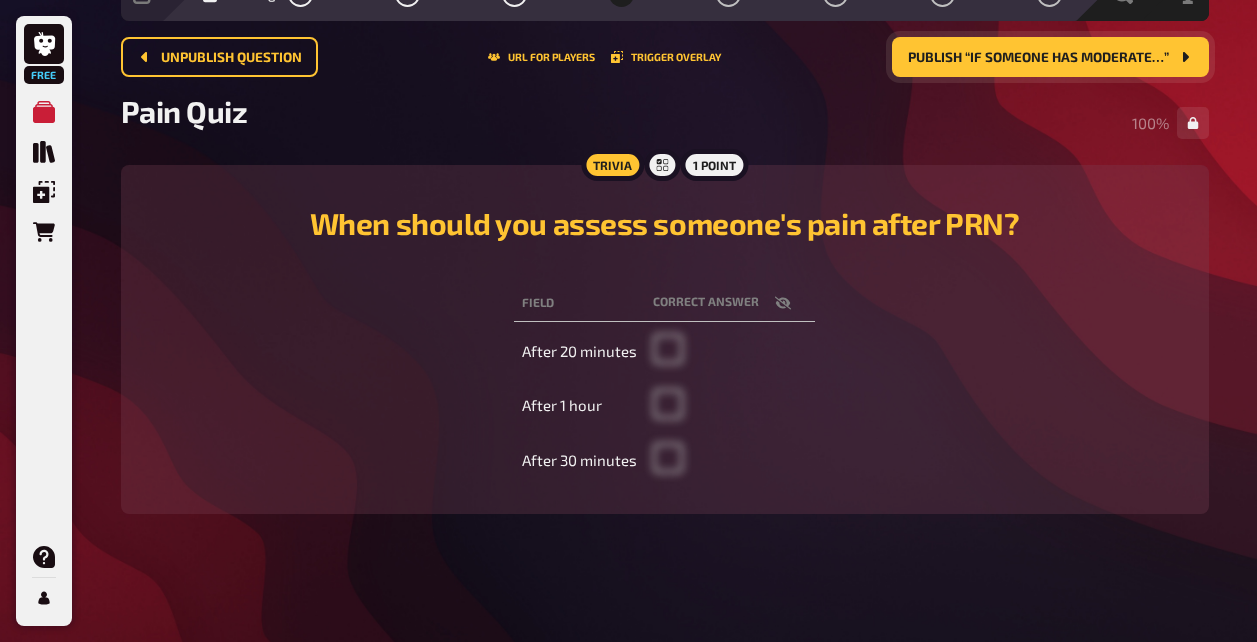 click on "Publish “If someone has moderate…”" at bounding box center (1038, 58) 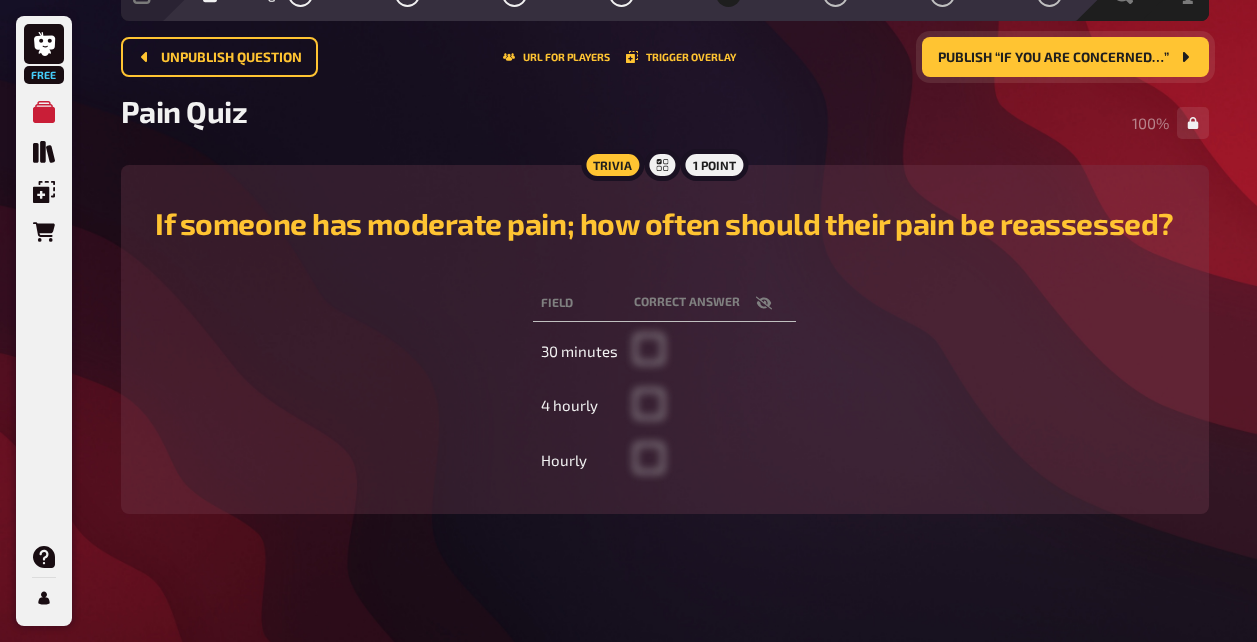 click on "Publish “If you are concerned…”" at bounding box center [1053, 58] 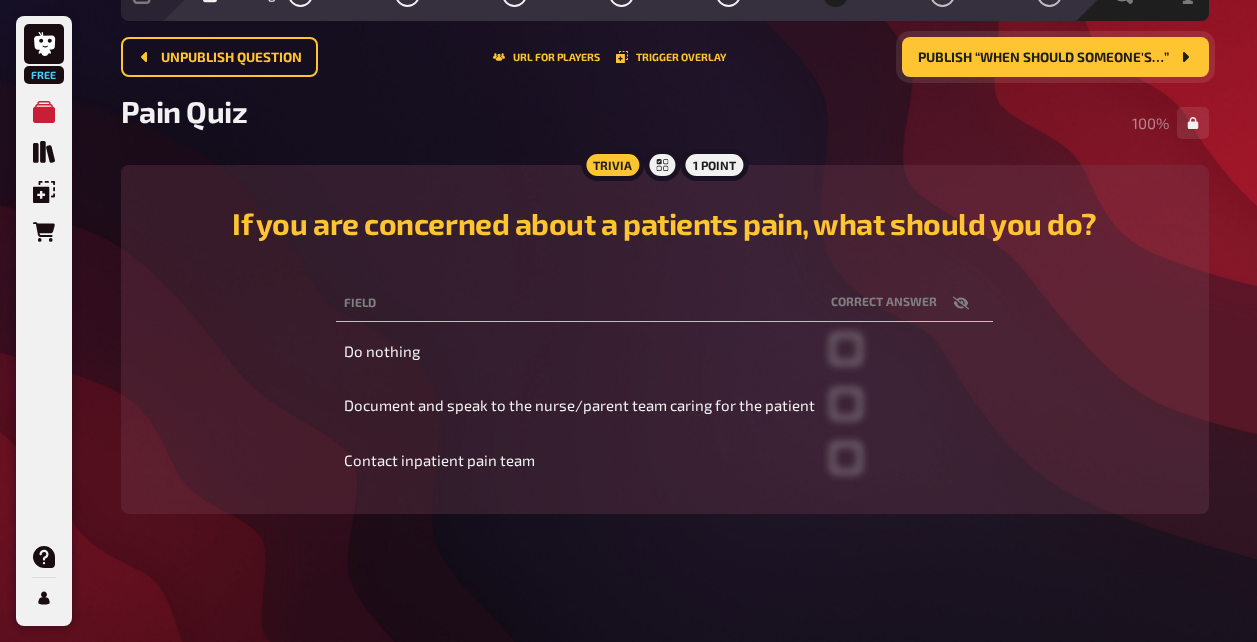 click on "Publish “When should someone's…”" at bounding box center (1043, 58) 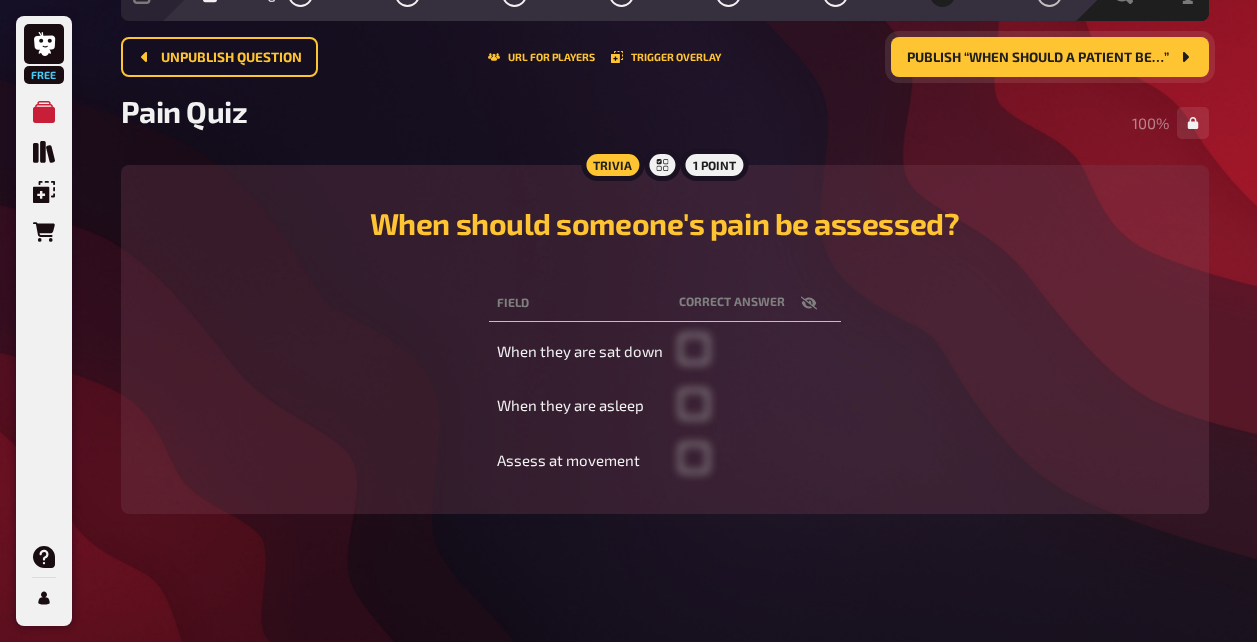 click on "Publish “When should a patient be…”" at bounding box center (1038, 58) 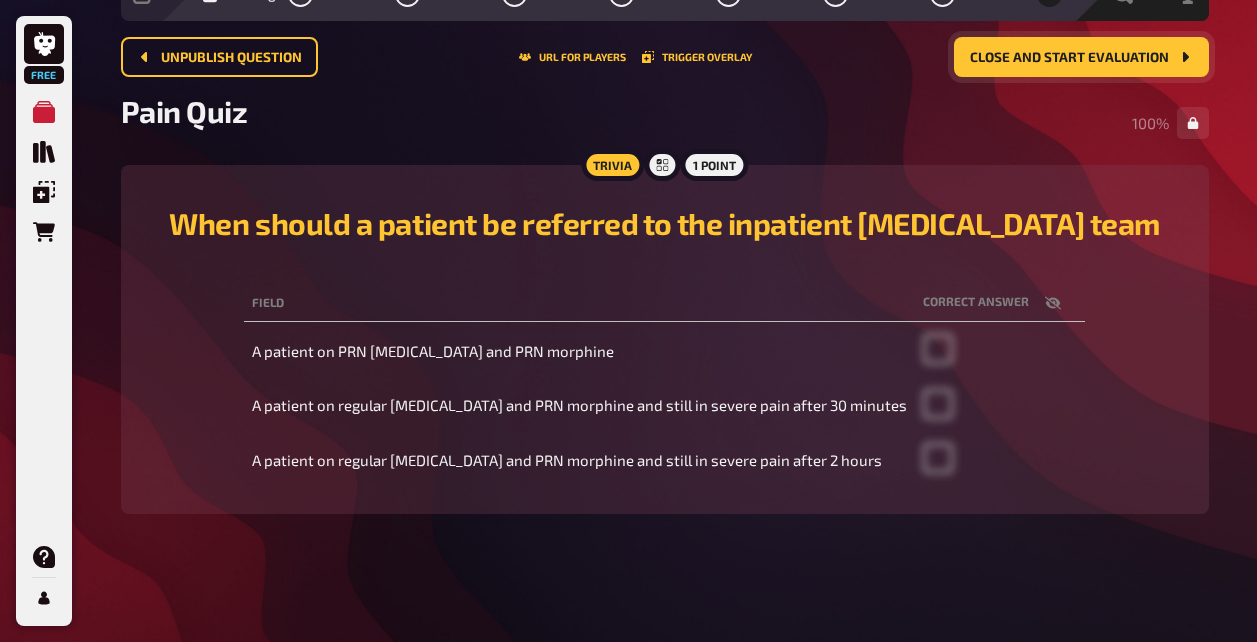 click on "Close and start evaluation" at bounding box center [1069, 58] 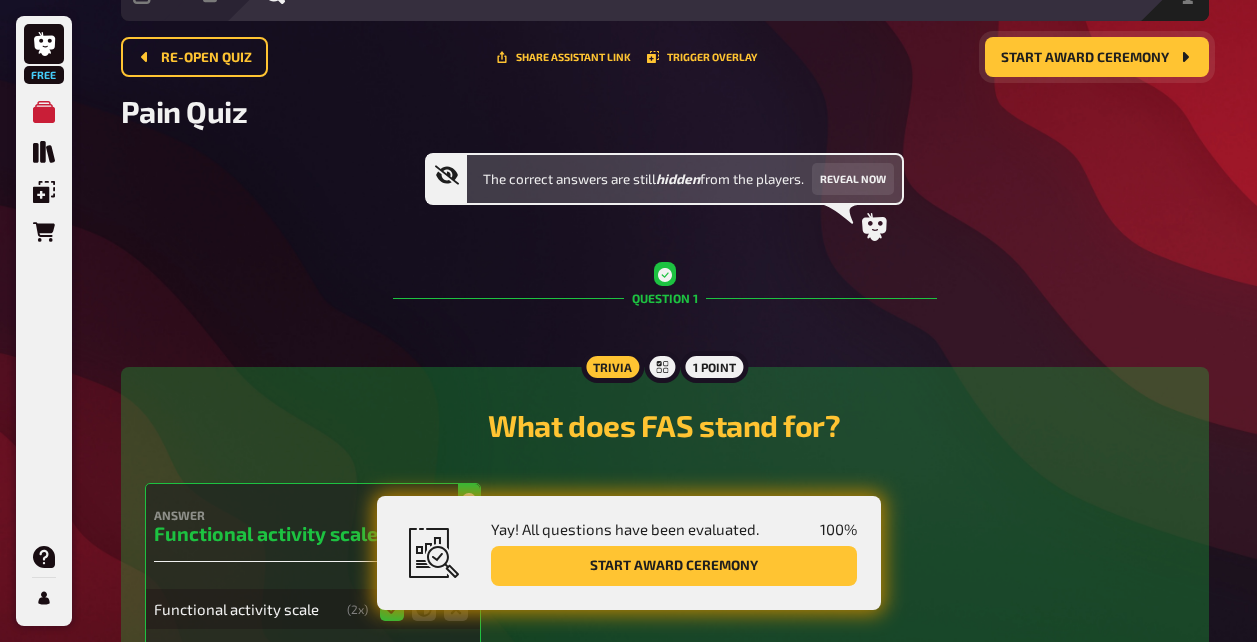 scroll, scrollTop: 0, scrollLeft: 0, axis: both 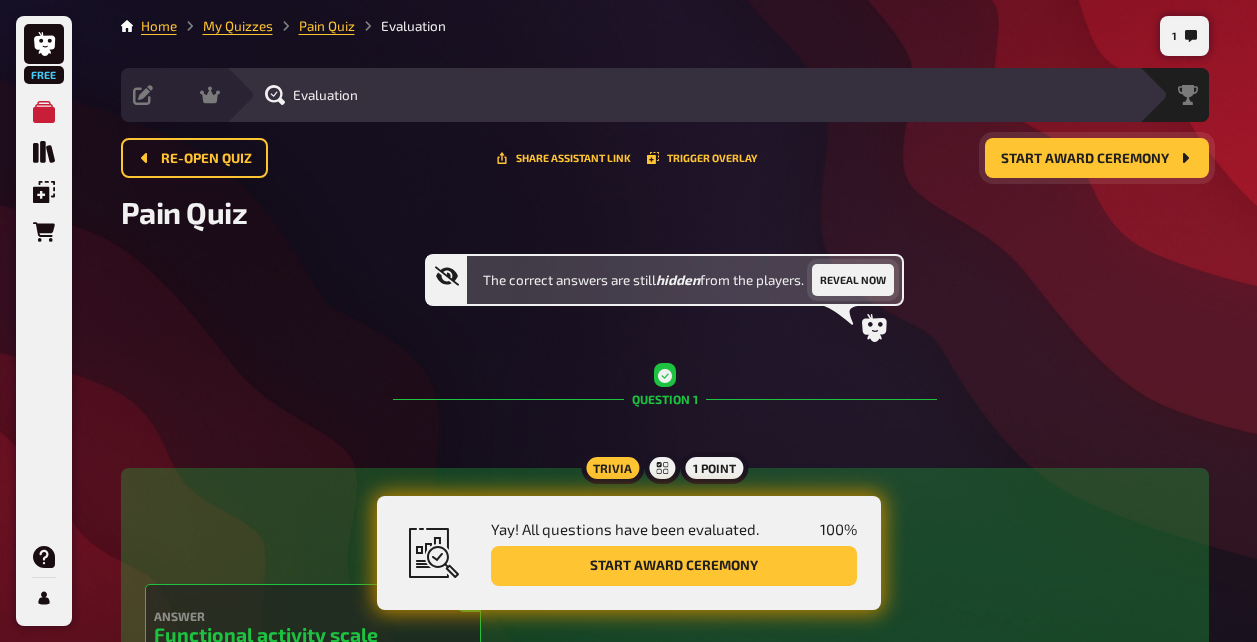 click on "Reveal now" at bounding box center [853, 280] 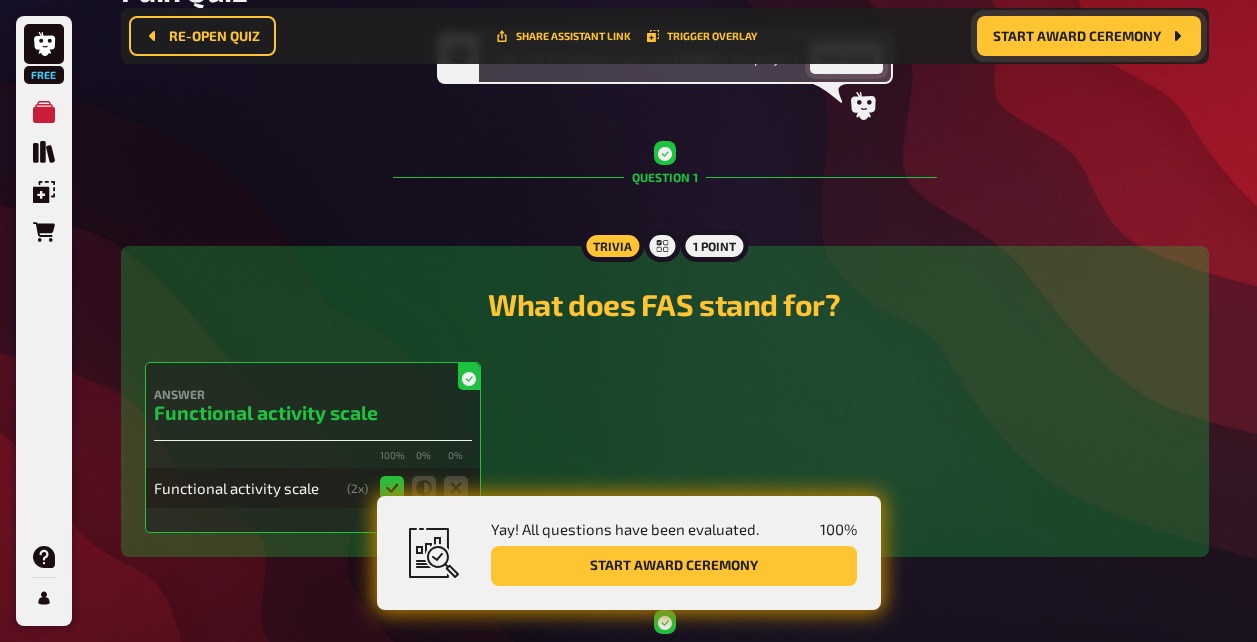 scroll, scrollTop: 190, scrollLeft: 0, axis: vertical 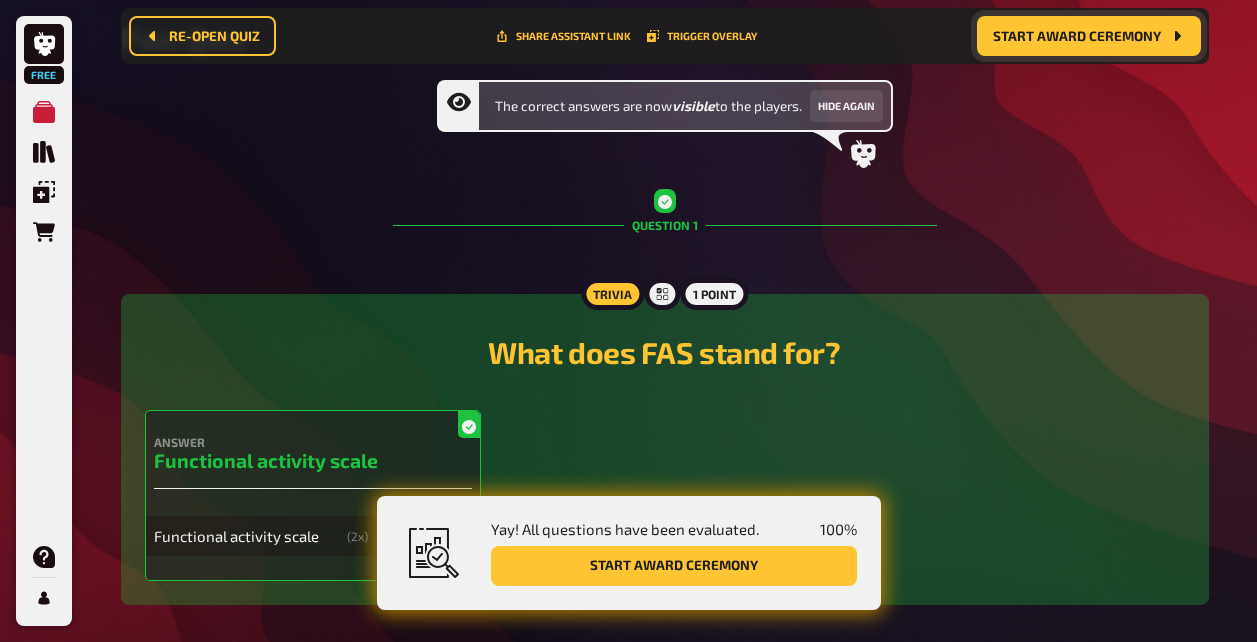click on "Start award ceremony" at bounding box center (1089, 36) 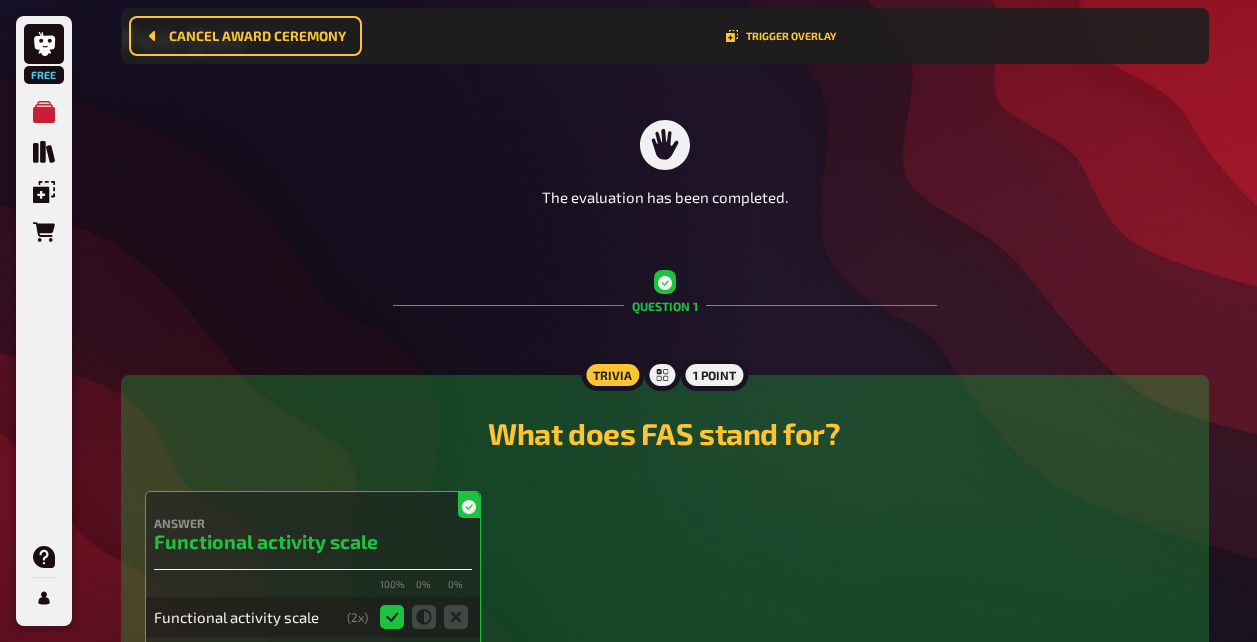 scroll, scrollTop: 0, scrollLeft: 0, axis: both 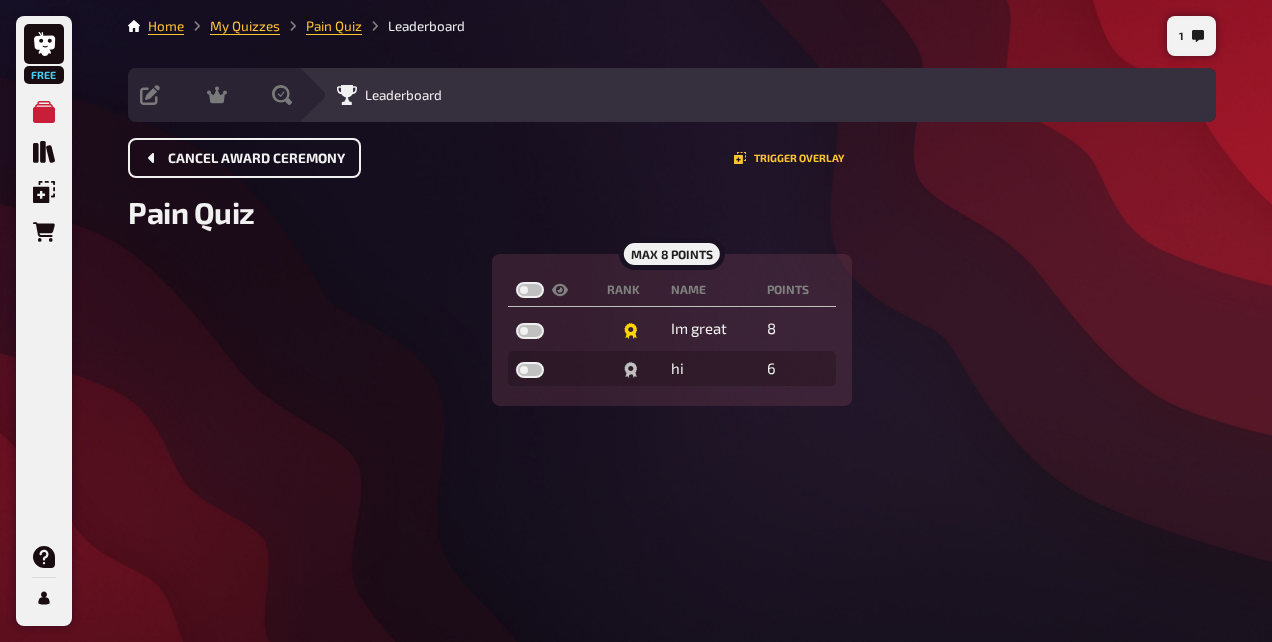 click on "Cancel award ceremony" at bounding box center (256, 159) 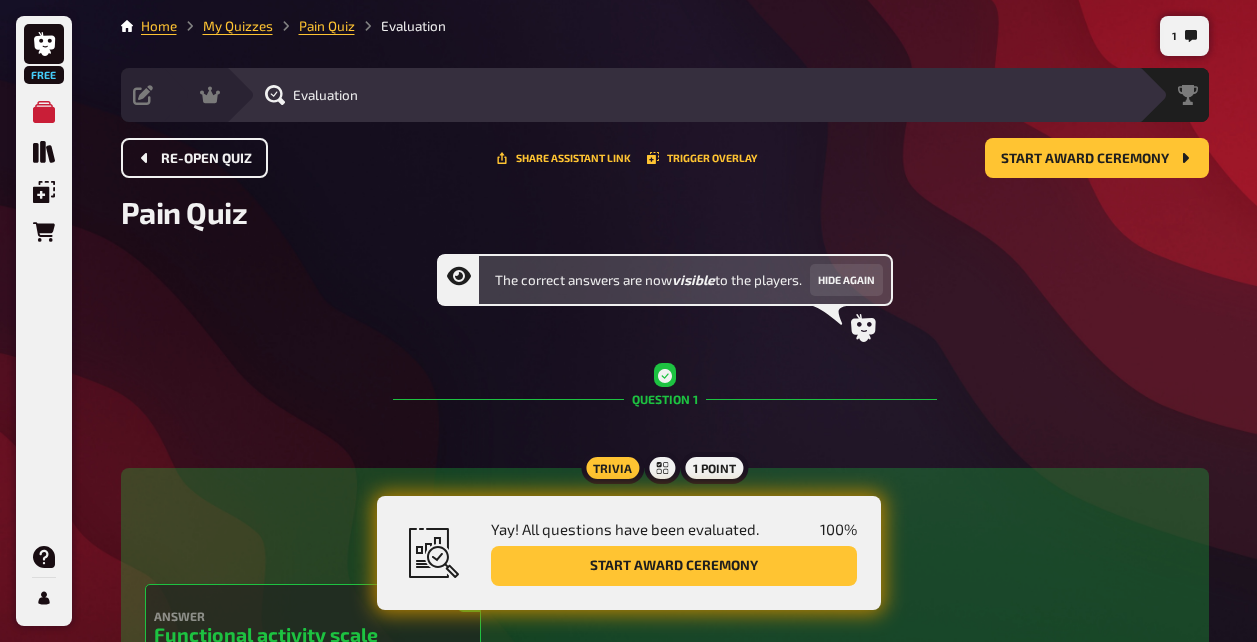 click on "Re-open Quiz" at bounding box center (206, 159) 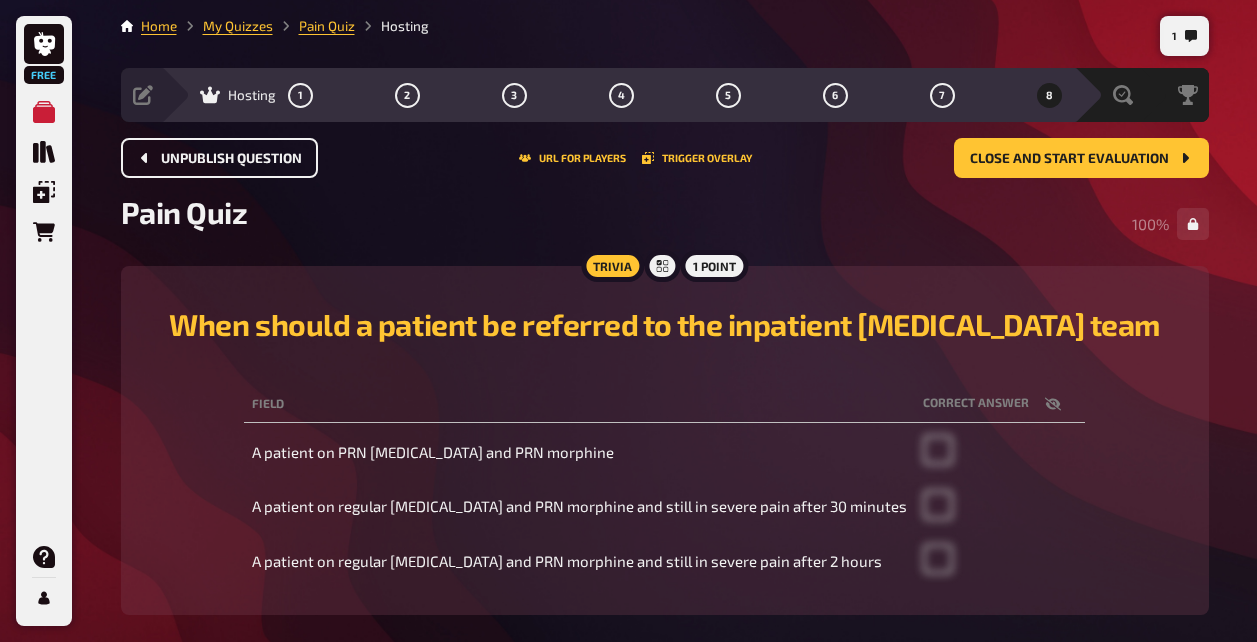 click on "Unpublish question" at bounding box center [231, 159] 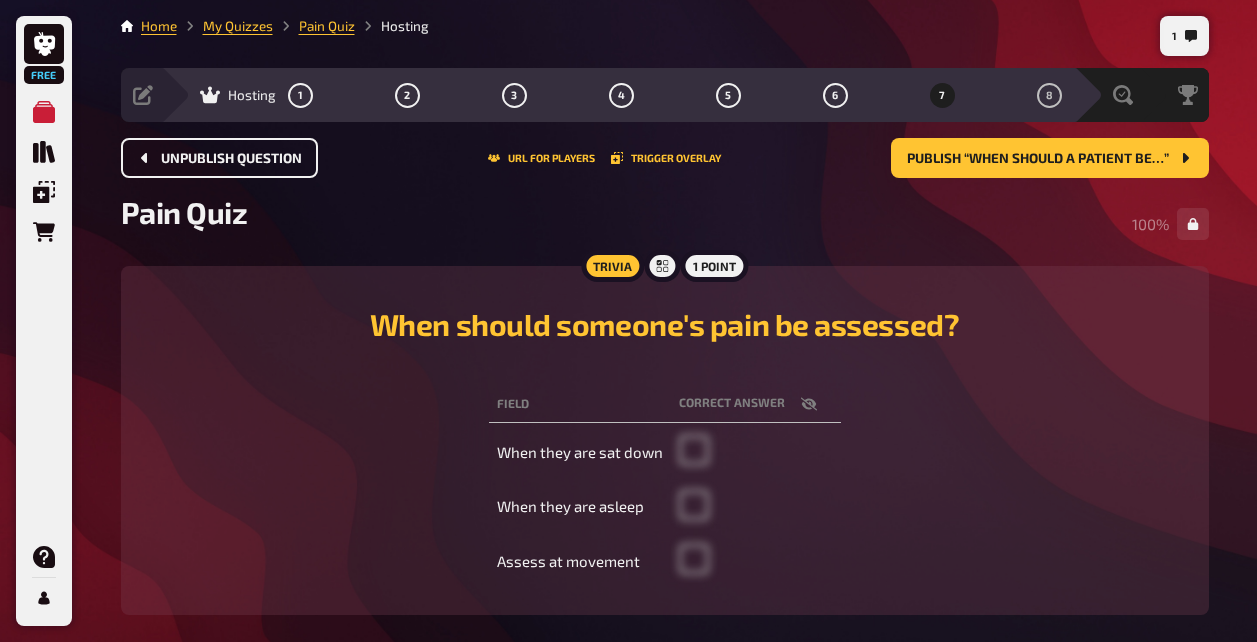click on "Unpublish question" at bounding box center (231, 159) 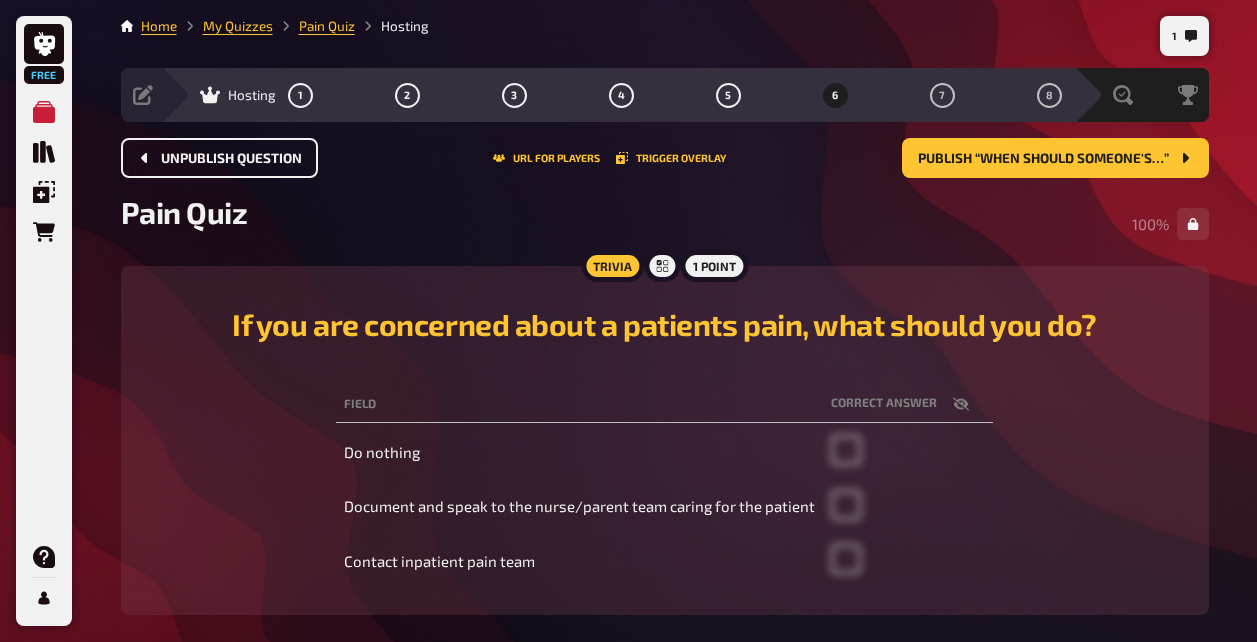 click on "Unpublish question" at bounding box center [231, 159] 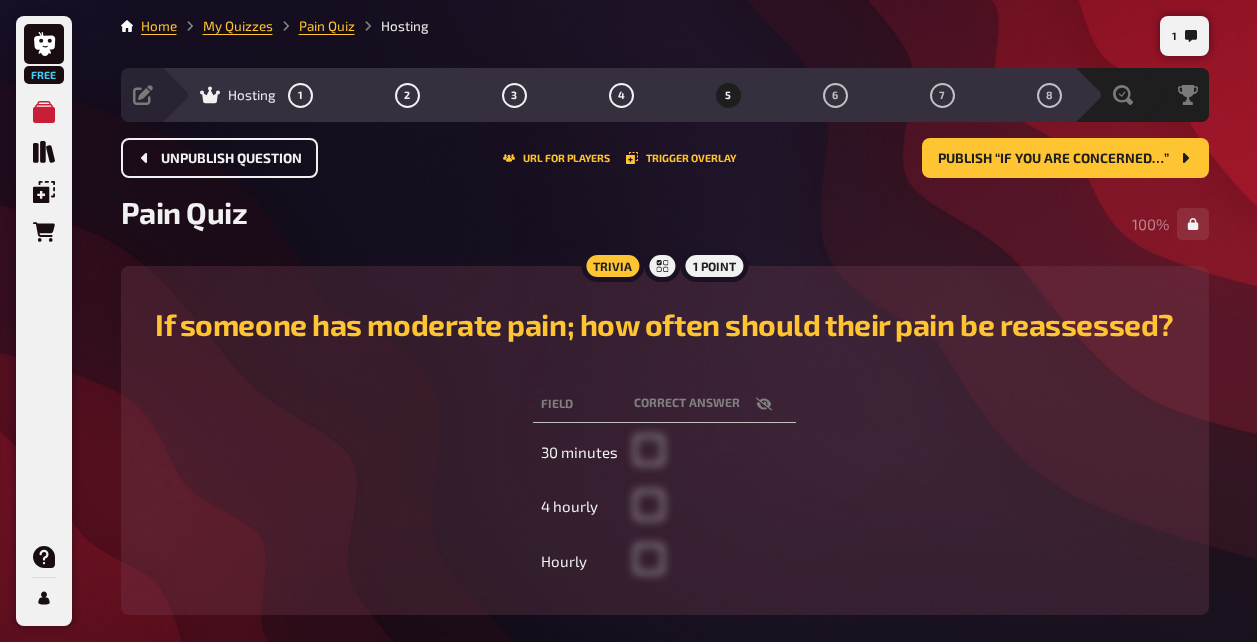 click on "Unpublish question" at bounding box center [231, 159] 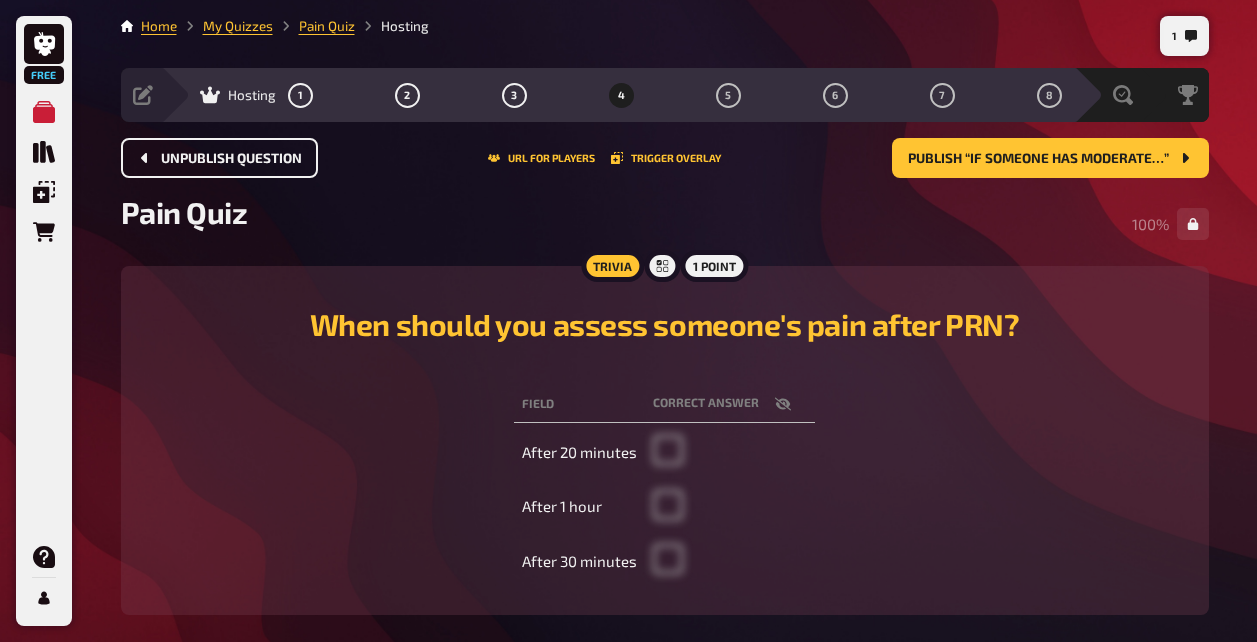 click on "Unpublish question" at bounding box center (231, 159) 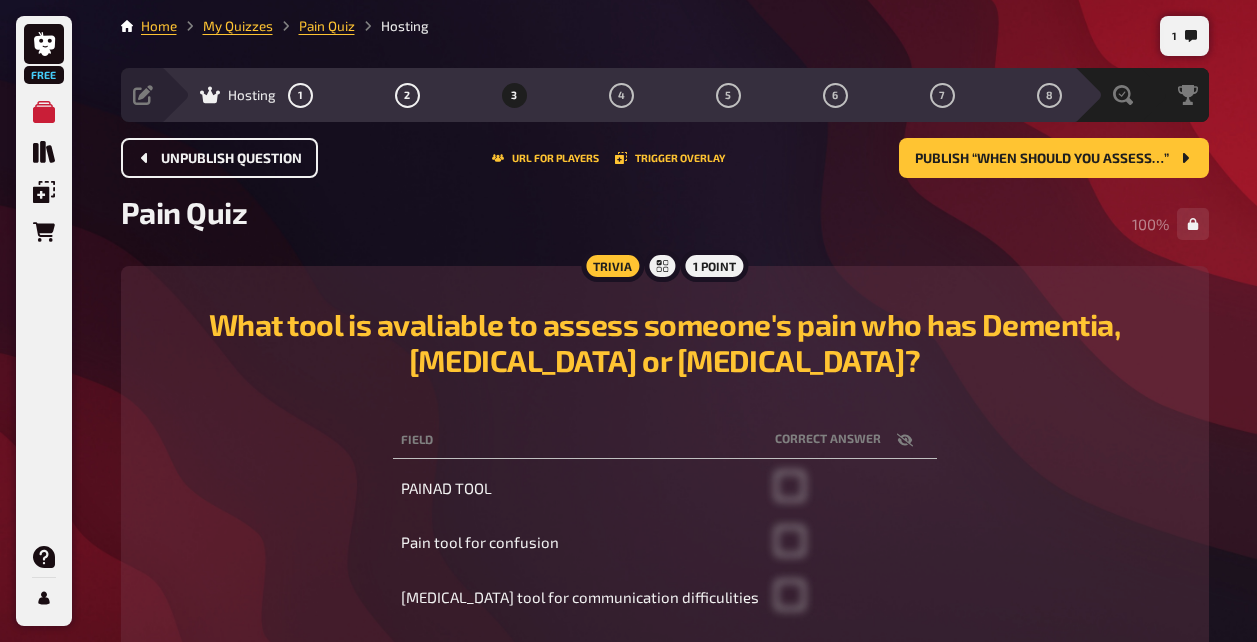 click on "Unpublish question" at bounding box center [231, 159] 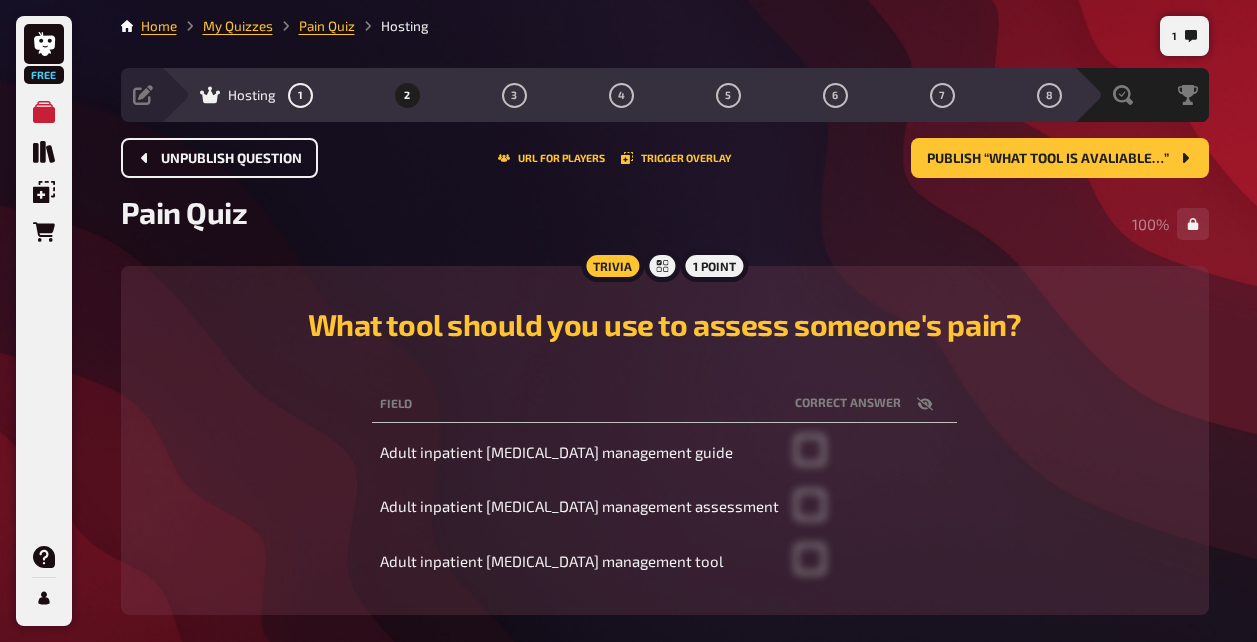 click on "Unpublish question" at bounding box center [231, 159] 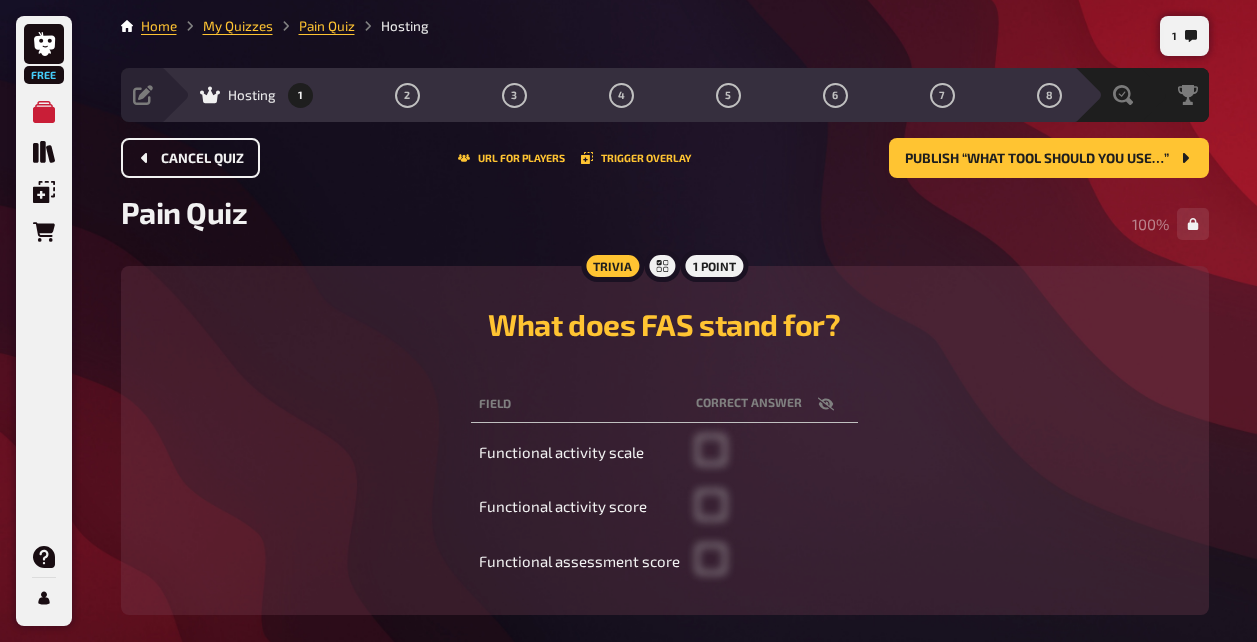 click on "Cancel Quiz" at bounding box center [202, 159] 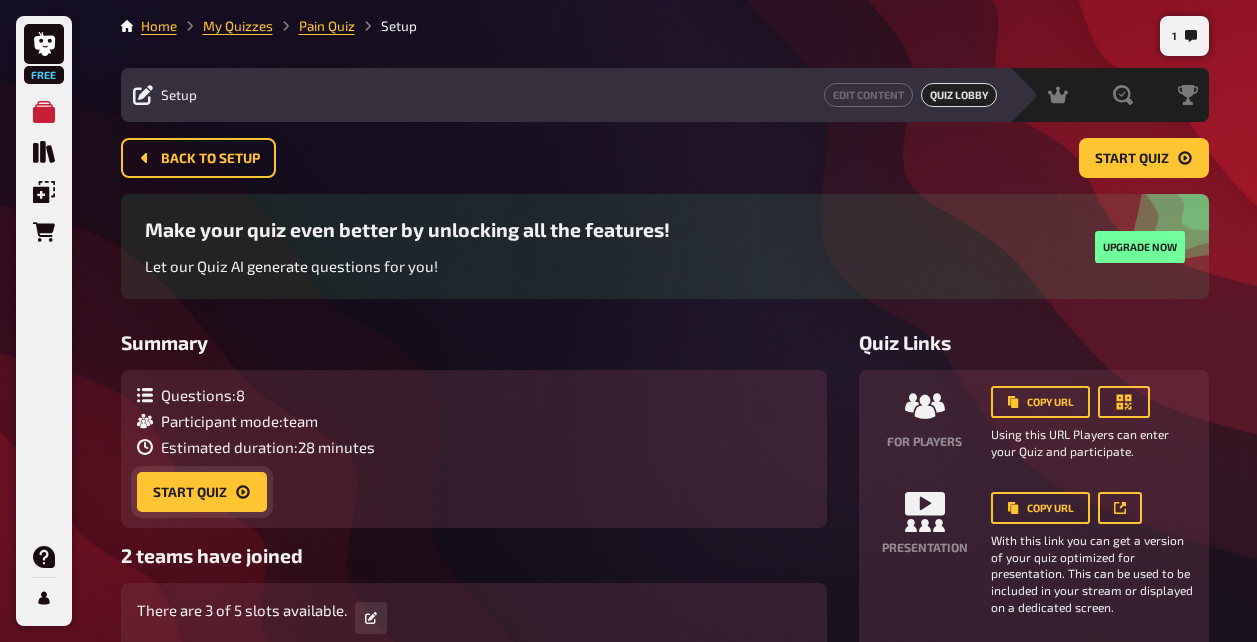 click on "Start Quiz" at bounding box center [202, 492] 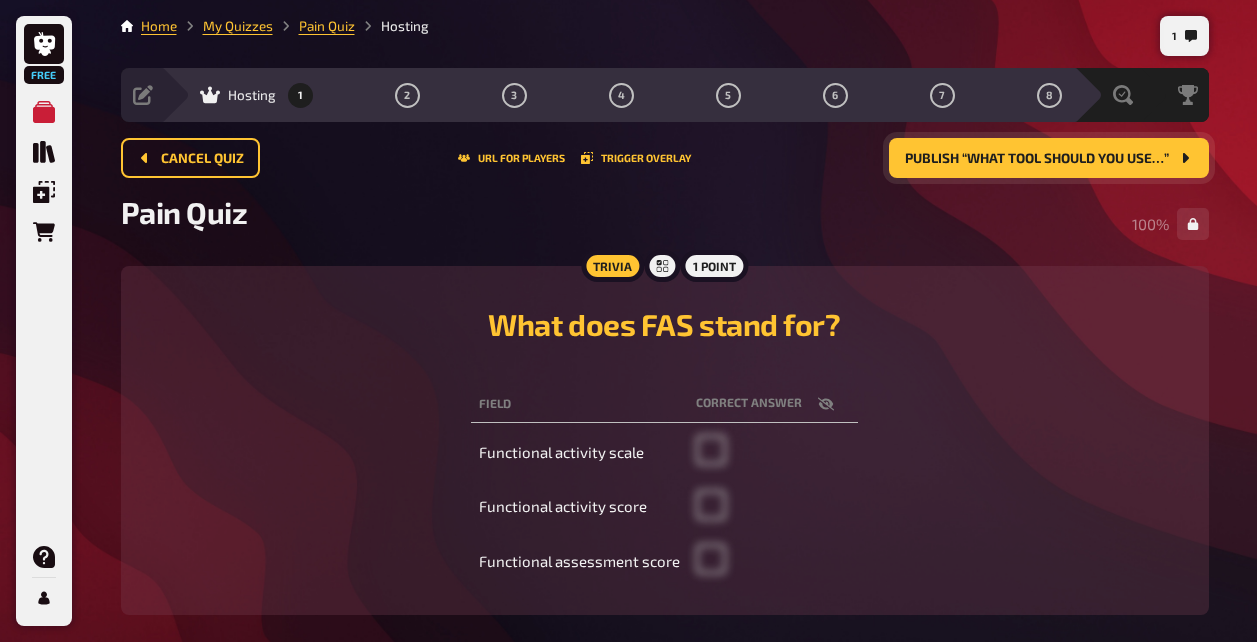 click on "Publish “What tool should you use…”" at bounding box center (1037, 159) 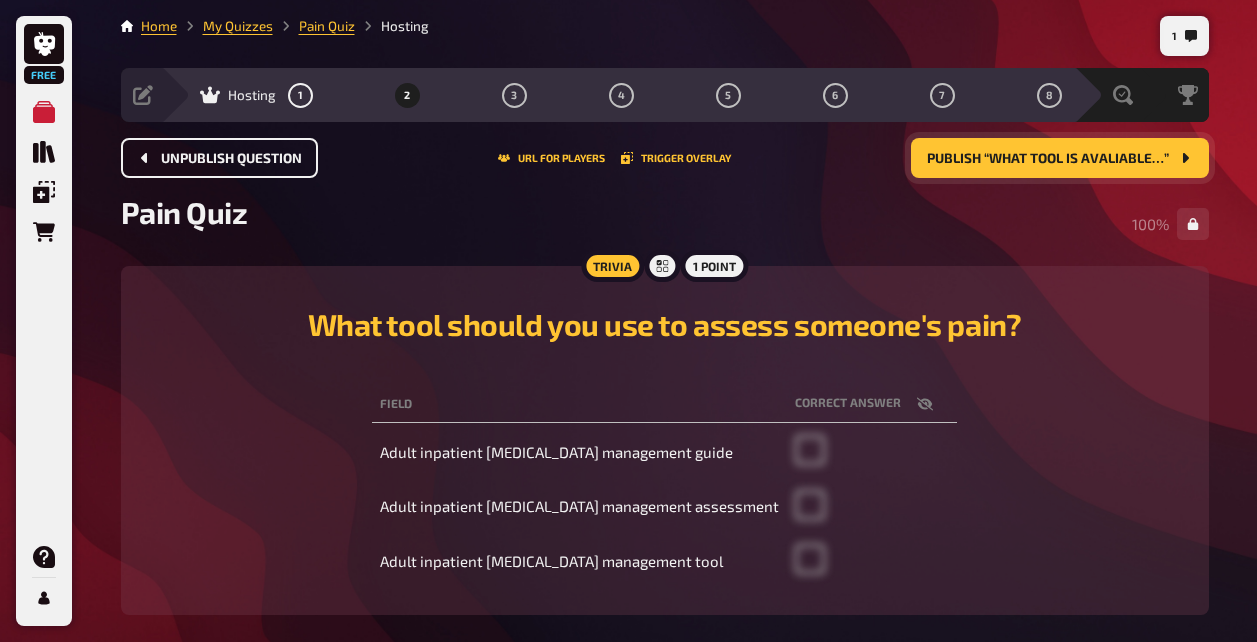 click on "Unpublish question" at bounding box center (219, 158) 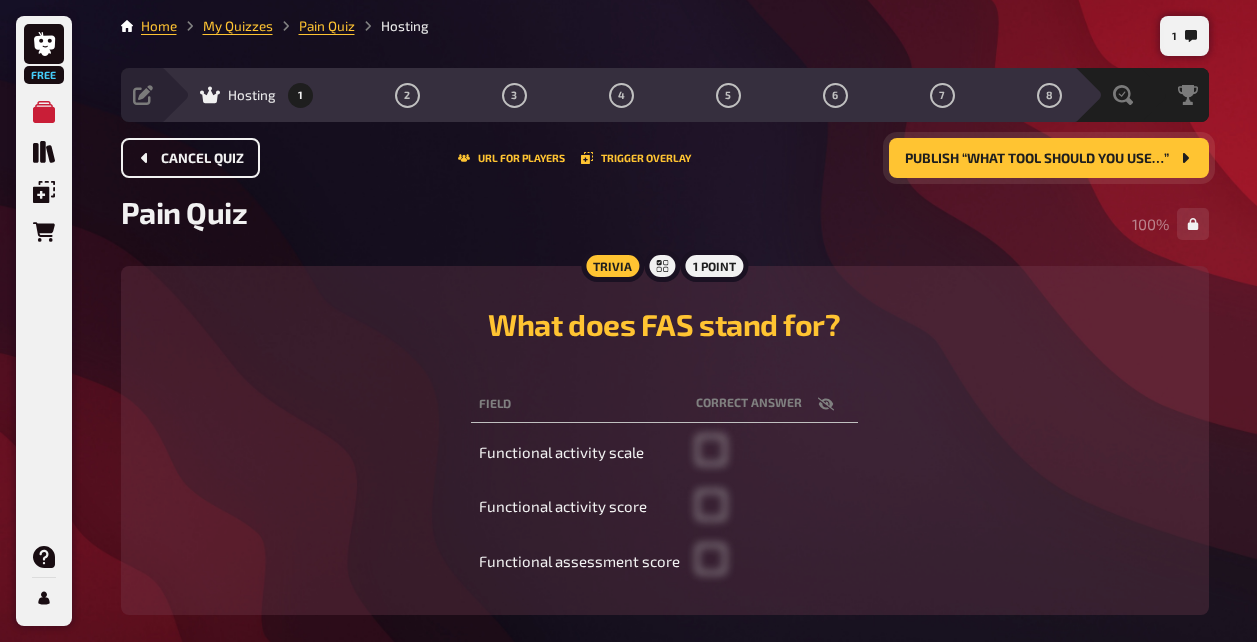 click on "Cancel Quiz" at bounding box center [190, 158] 